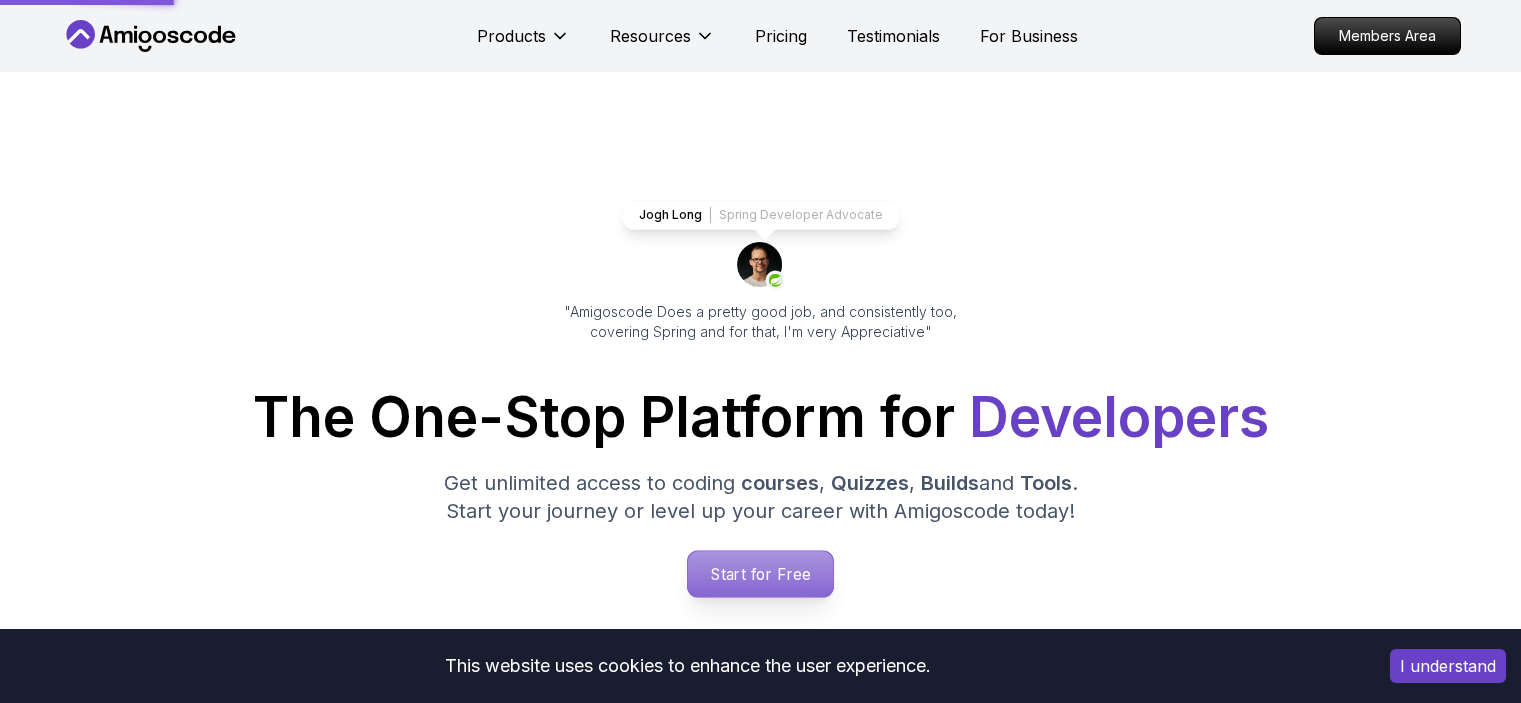 scroll, scrollTop: 200, scrollLeft: 0, axis: vertical 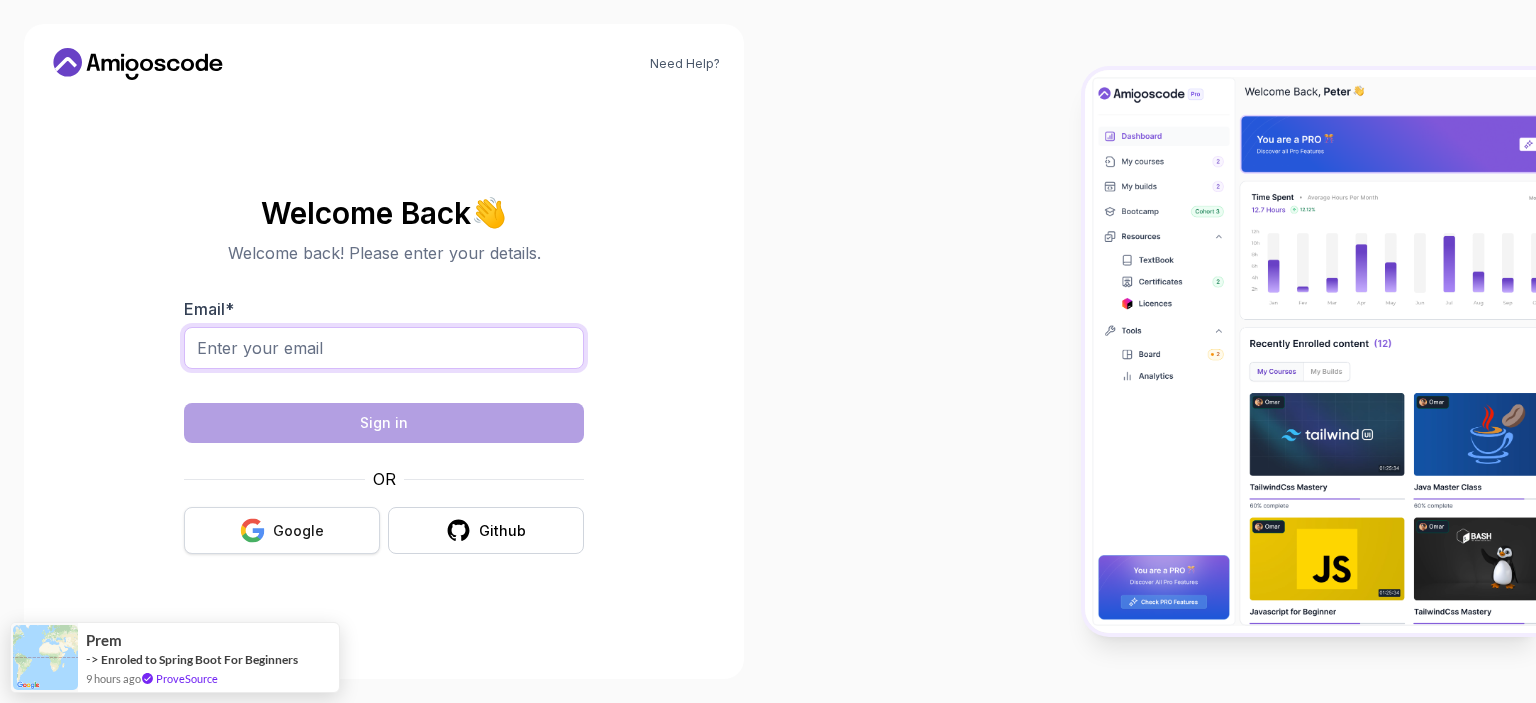 click on "Email *" at bounding box center [384, 348] 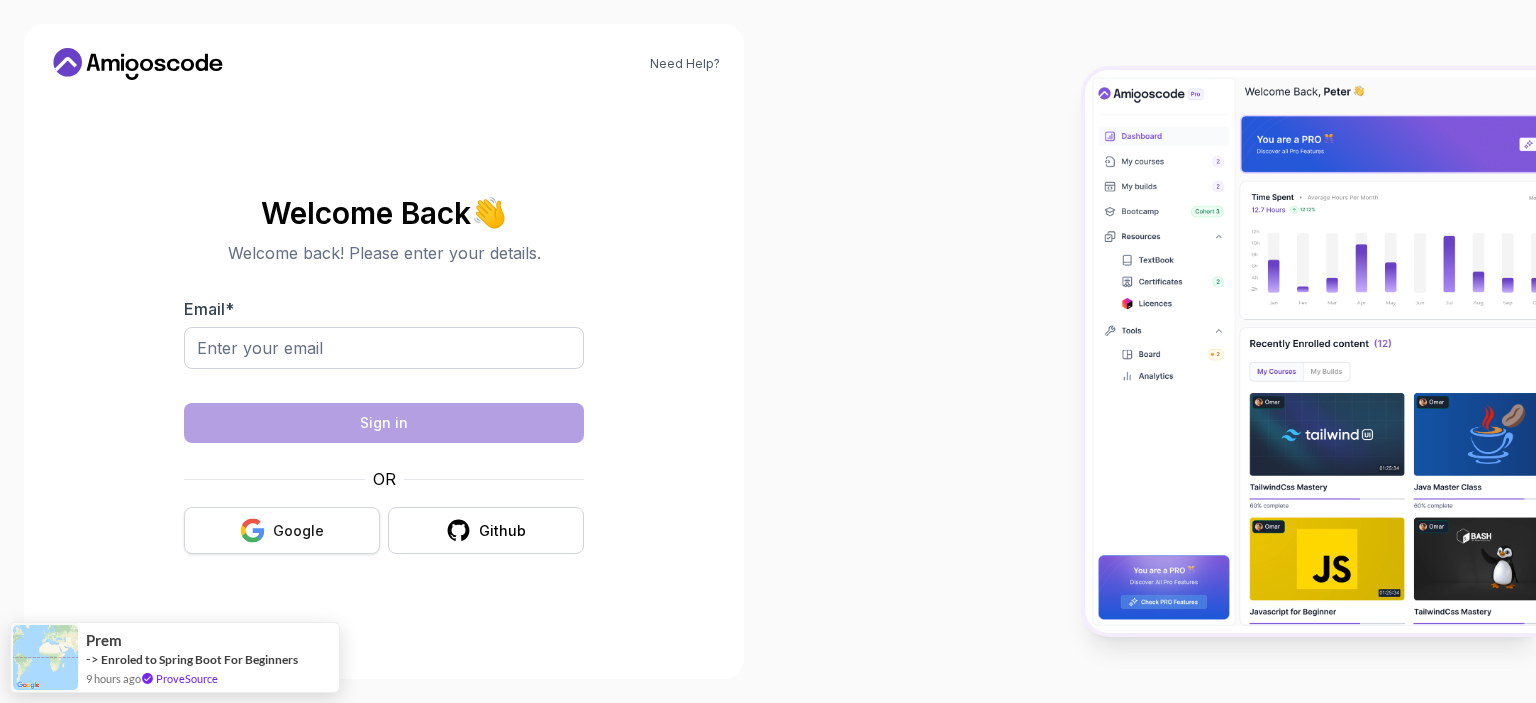 click on "Google" at bounding box center (282, 530) 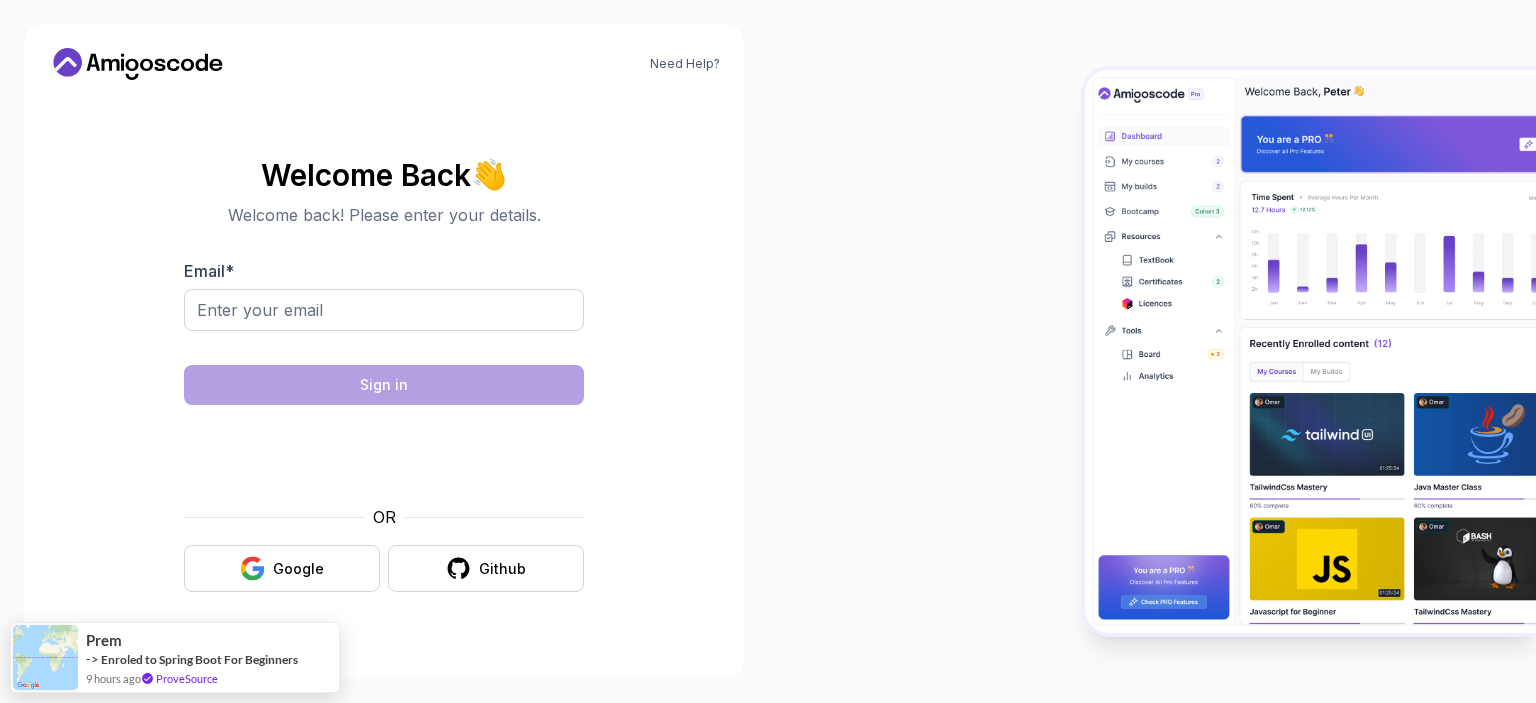 scroll, scrollTop: 0, scrollLeft: 0, axis: both 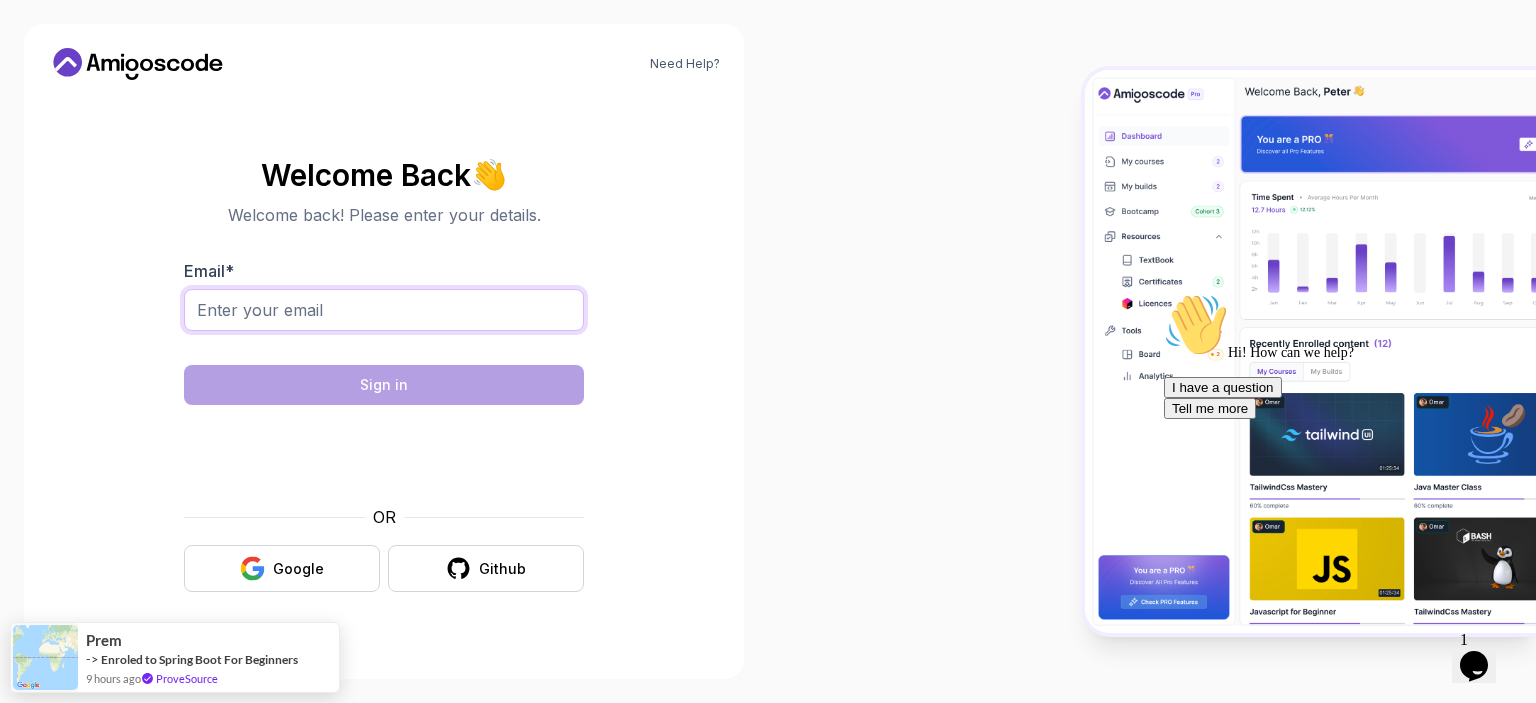 click on "Email *" at bounding box center [384, 310] 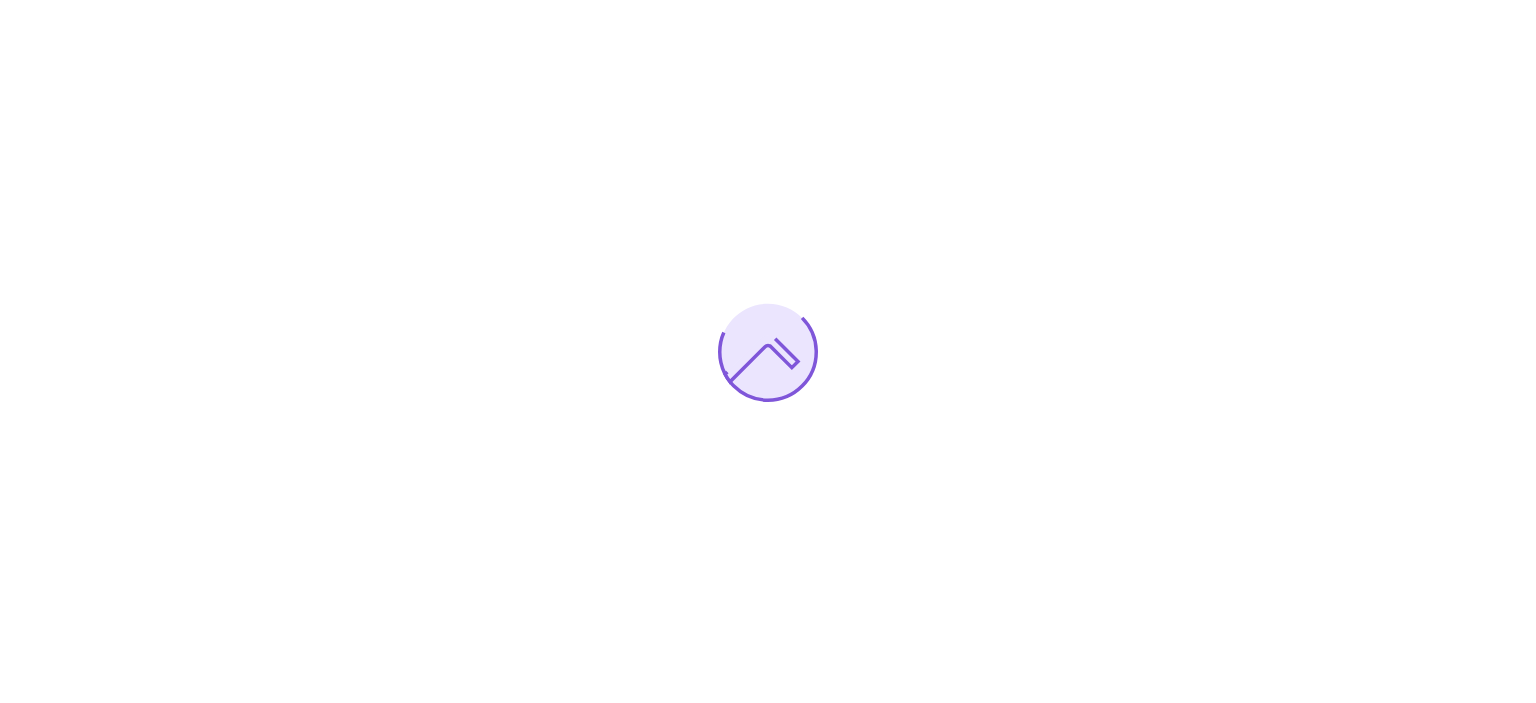 scroll, scrollTop: 0, scrollLeft: 0, axis: both 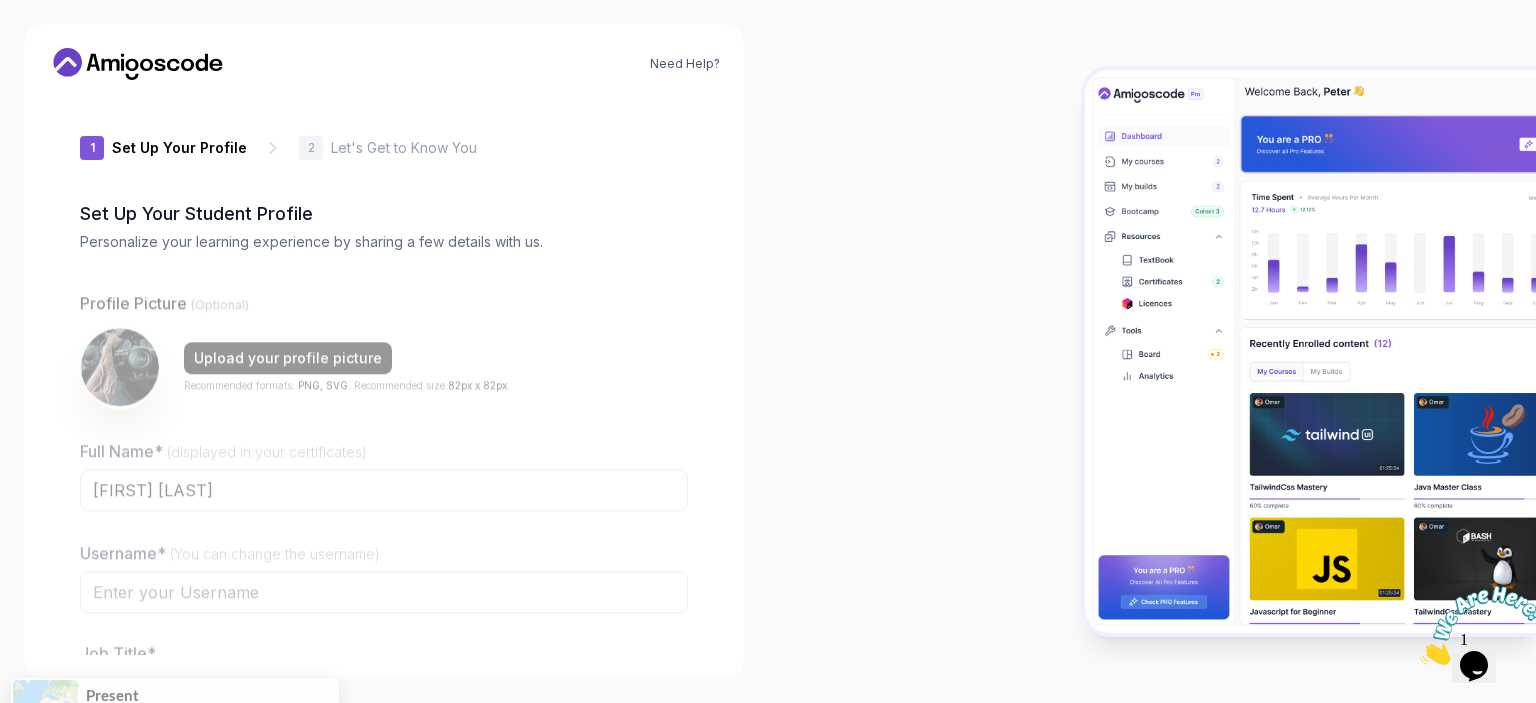type on "[NAME]" 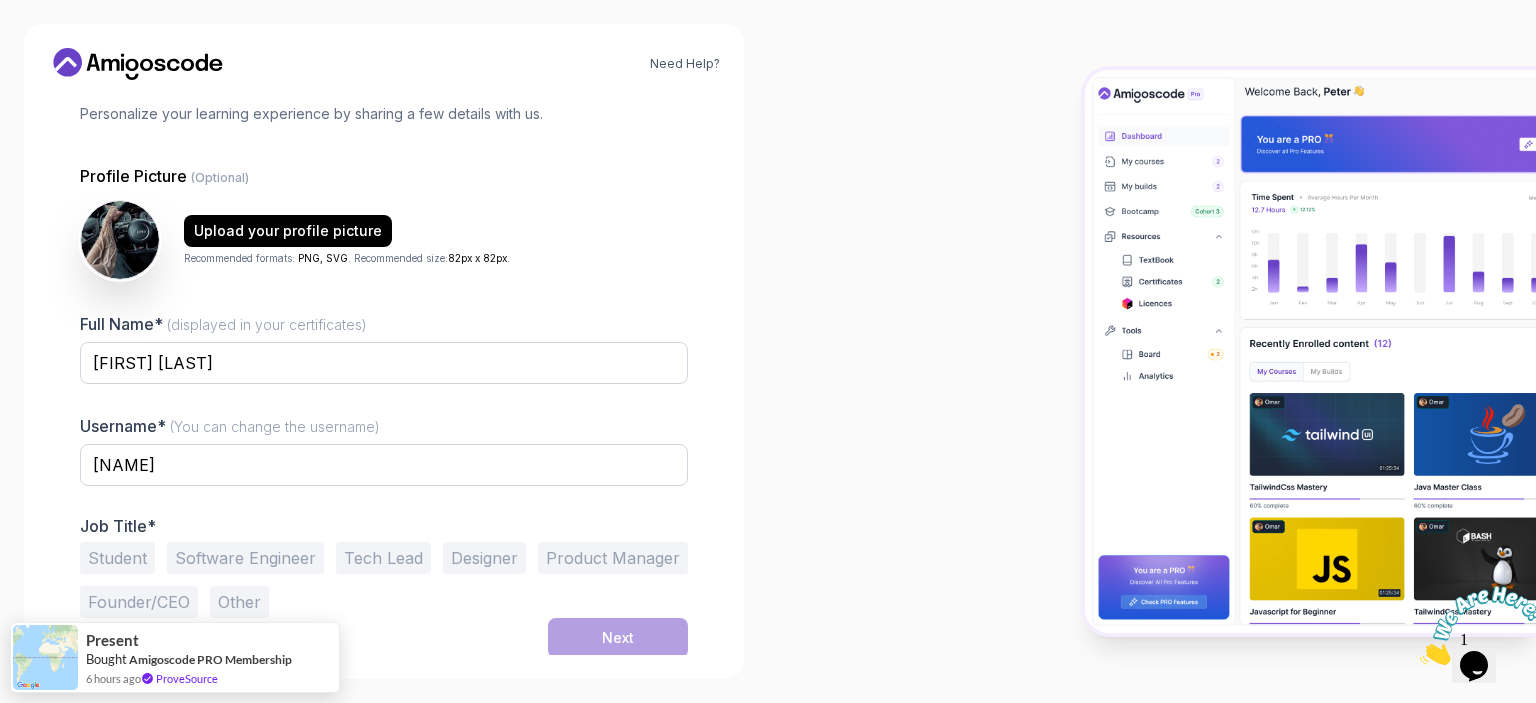 scroll, scrollTop: 130, scrollLeft: 0, axis: vertical 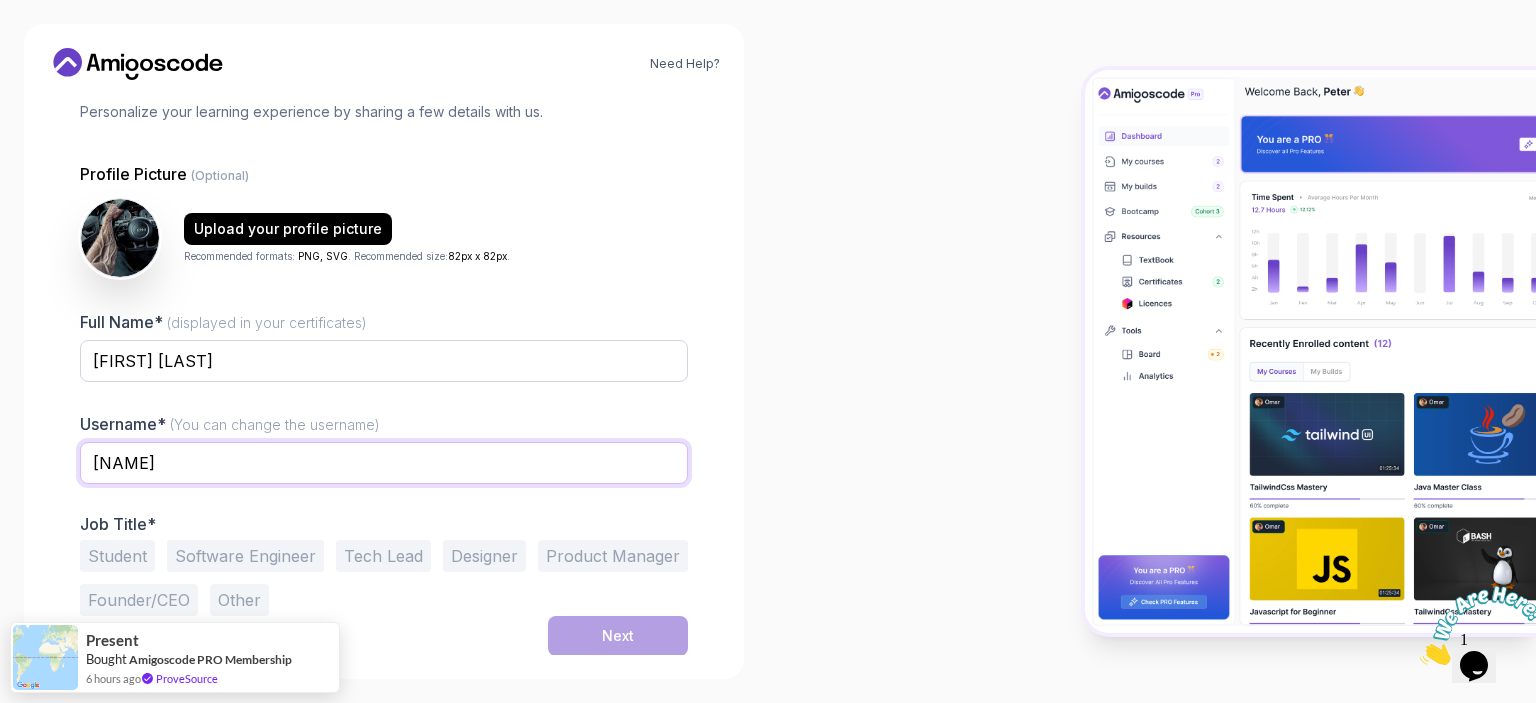 click on "[NAME]" at bounding box center (384, 463) 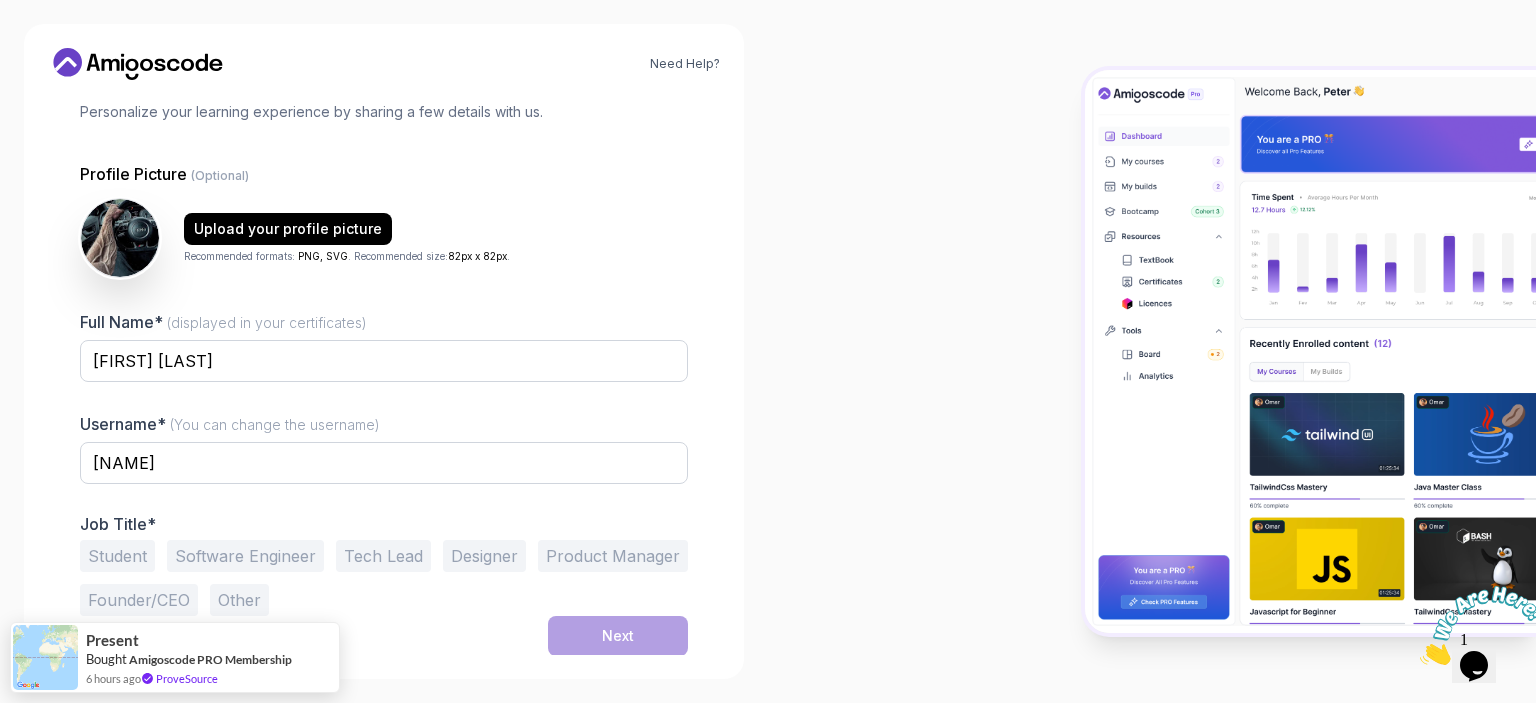 click on "Student" at bounding box center [117, 556] 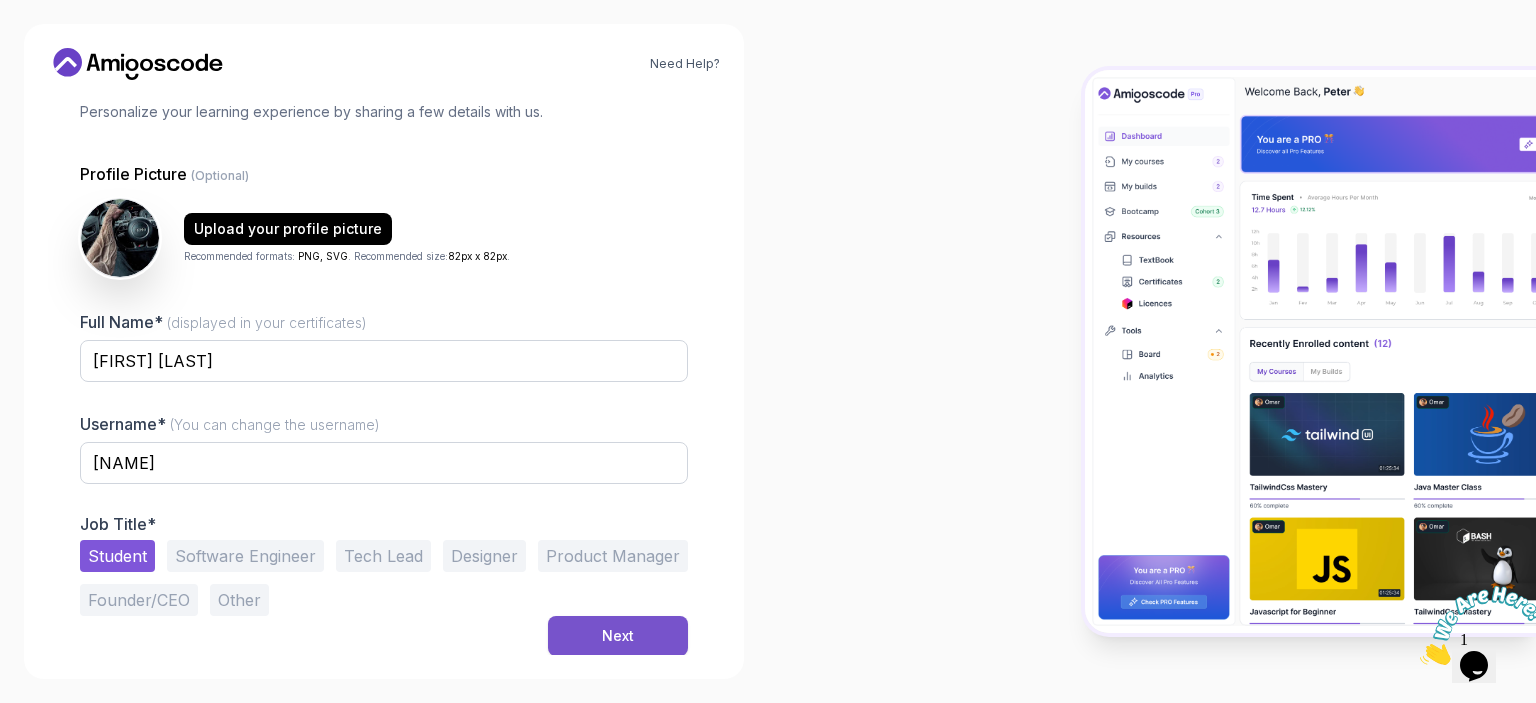 click on "Next" at bounding box center (618, 636) 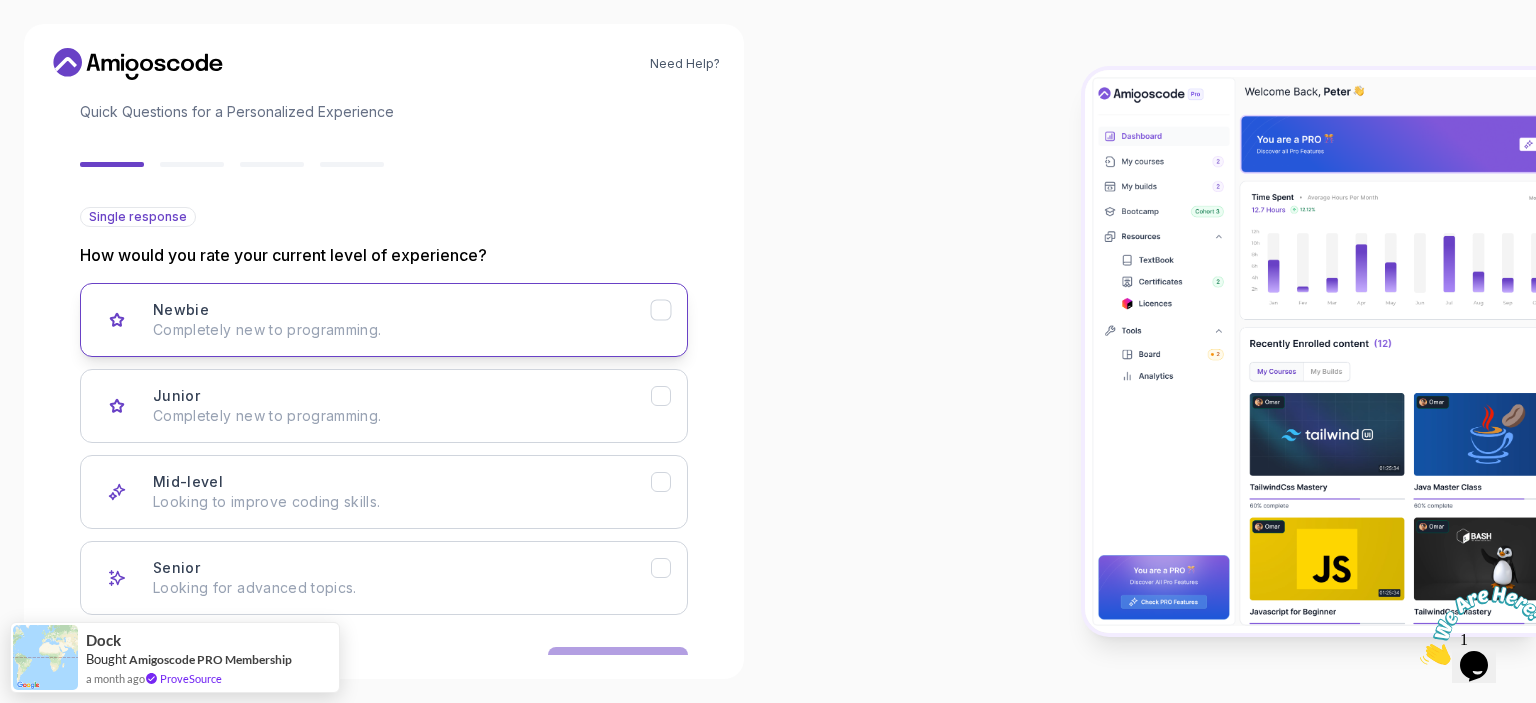 click on "Completely new to programming." at bounding box center (402, 330) 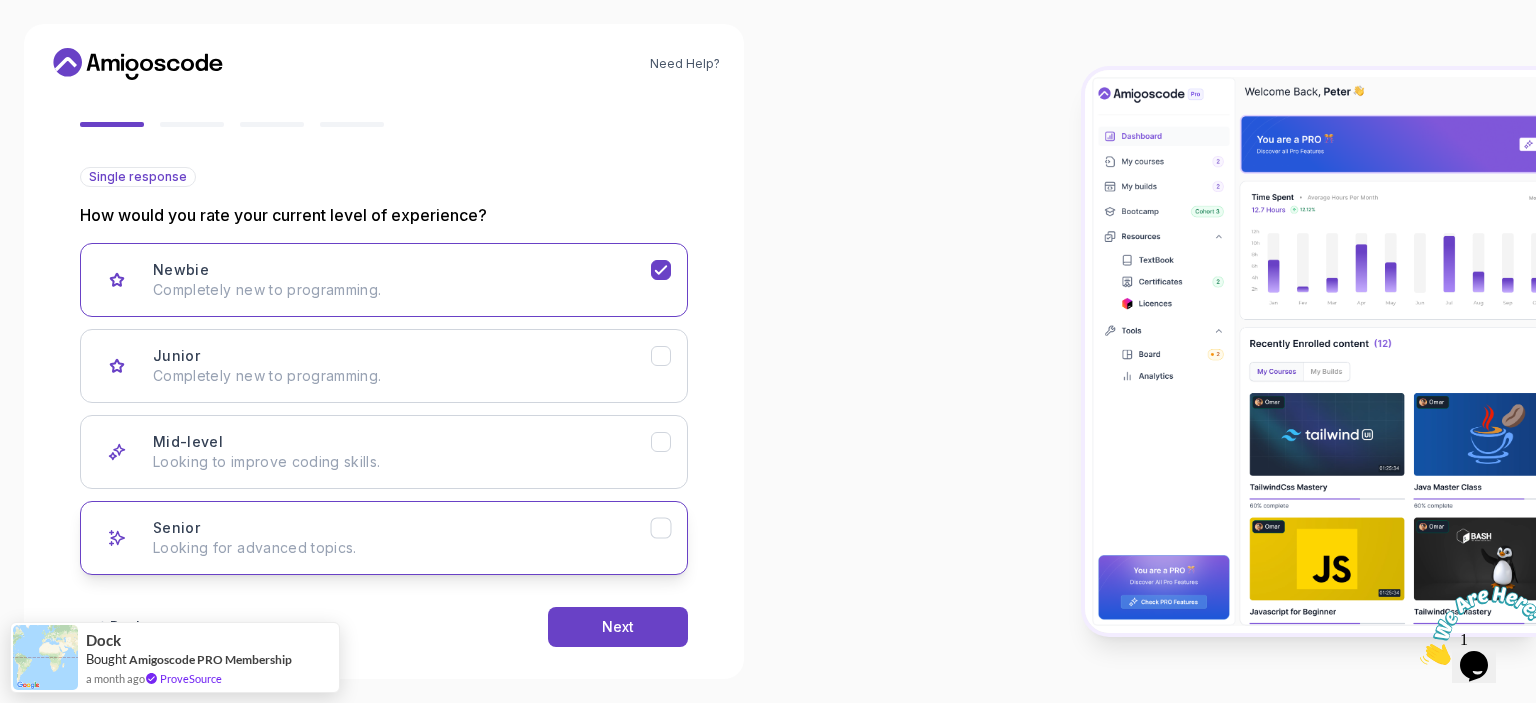 scroll, scrollTop: 192, scrollLeft: 0, axis: vertical 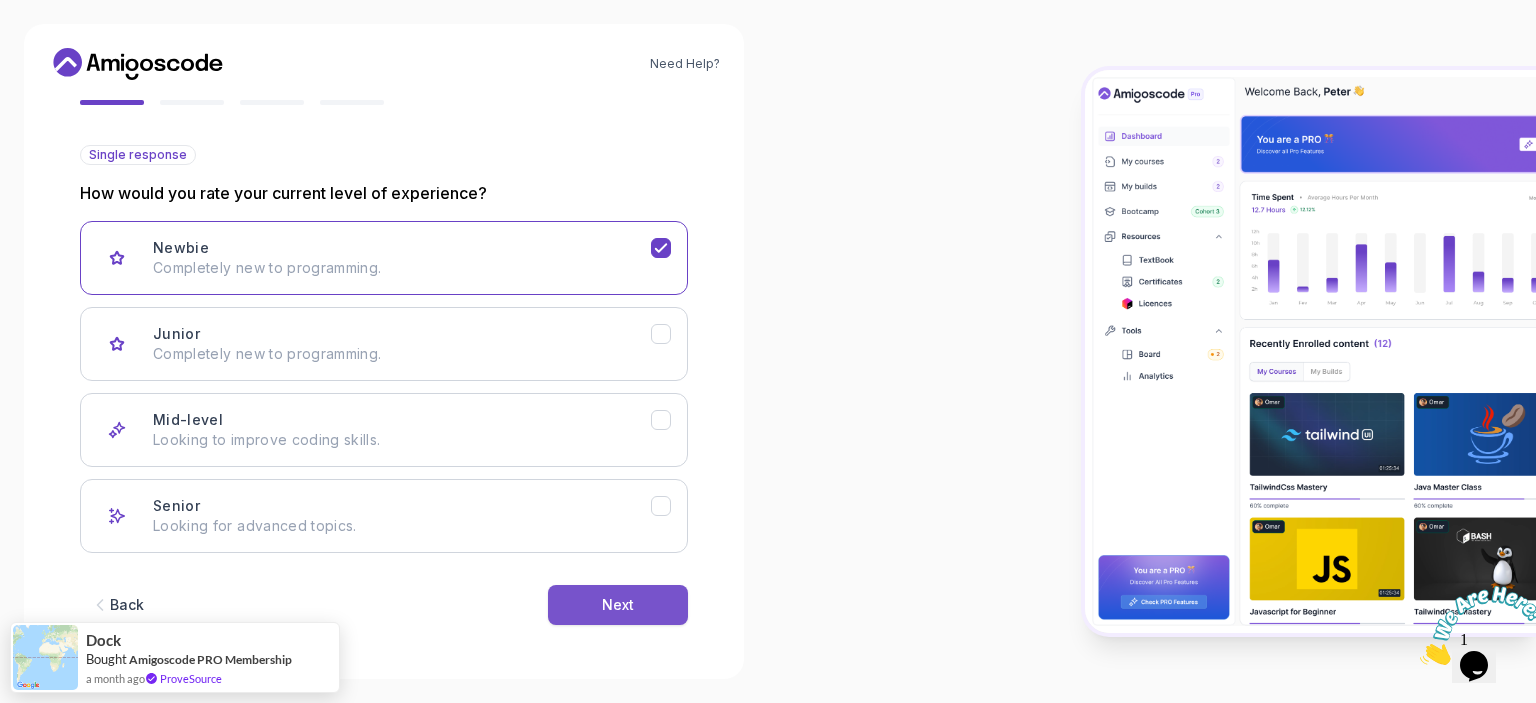 click on "Next" at bounding box center (618, 605) 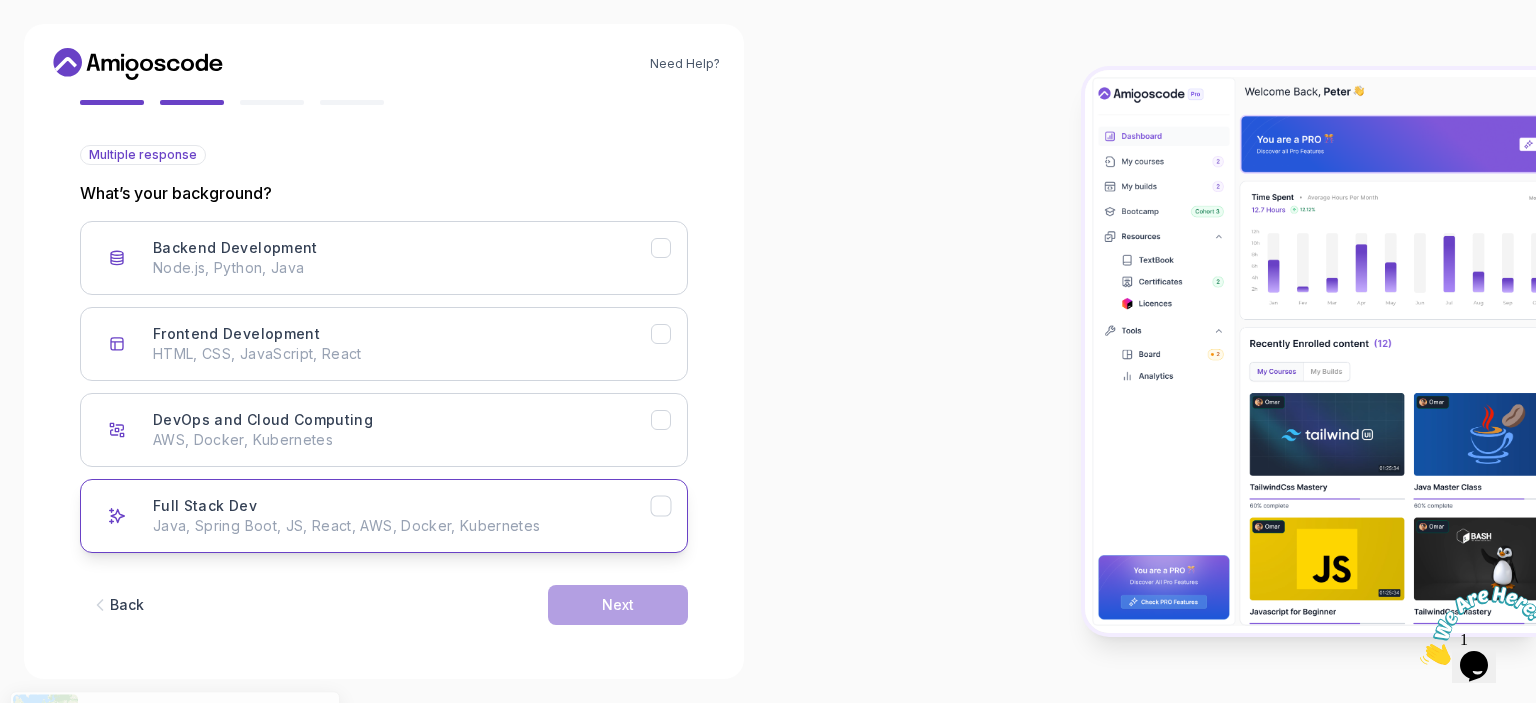click on "Full Stack Dev Java, Spring Boot, JS, React, AWS, Docker, Kubernetes" at bounding box center (402, 516) 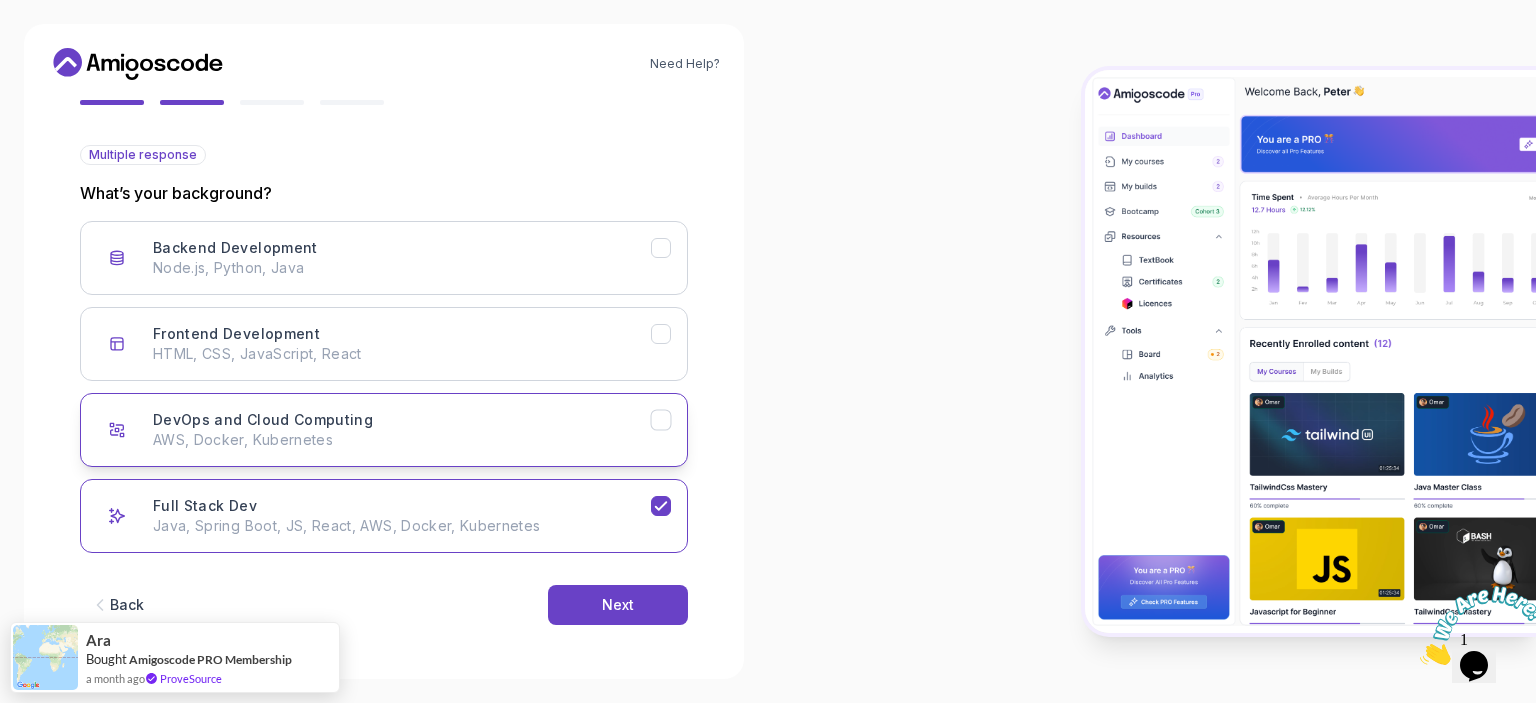 click on "DevOps and Cloud Computing AWS, Docker, Kubernetes" at bounding box center [402, 430] 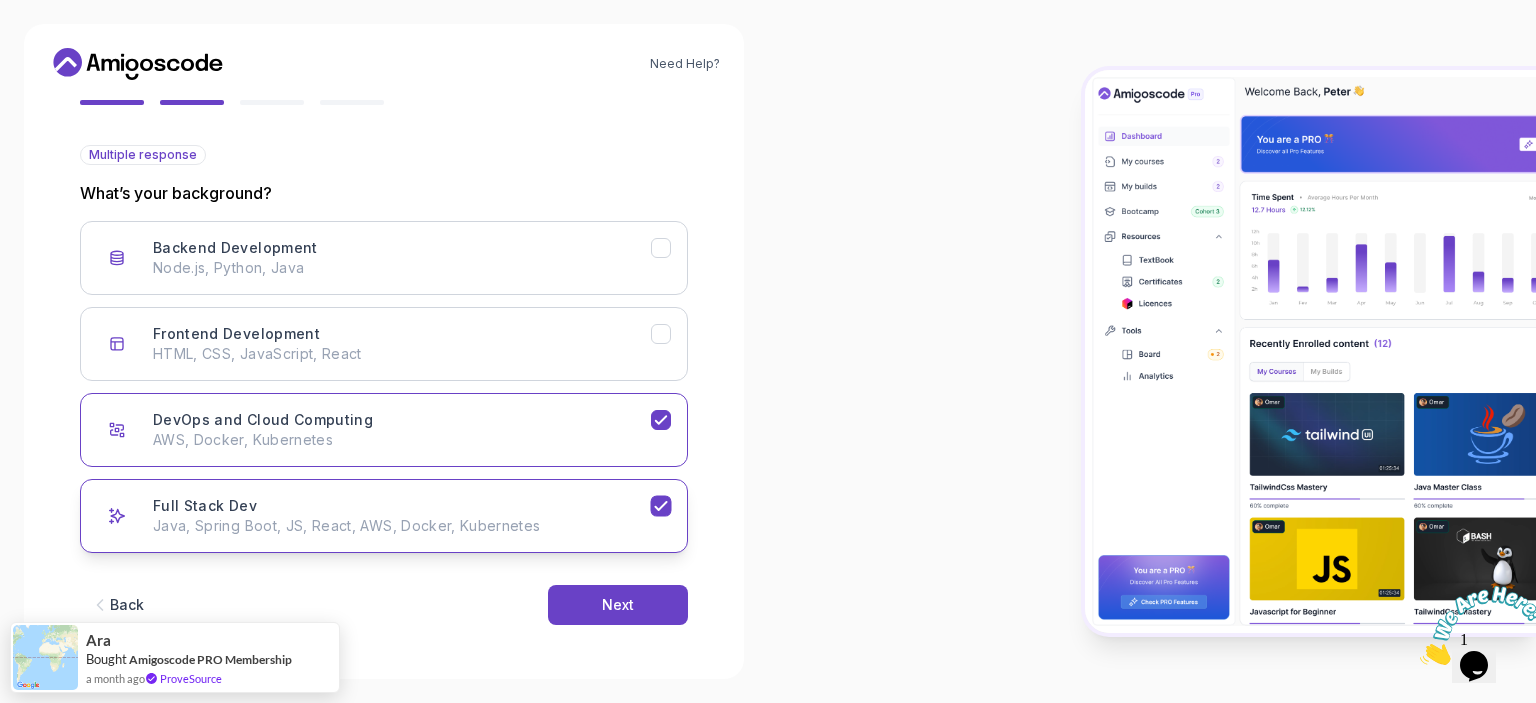 click on "Java, Spring Boot, JS, React, AWS, Docker, Kubernetes" at bounding box center (402, 526) 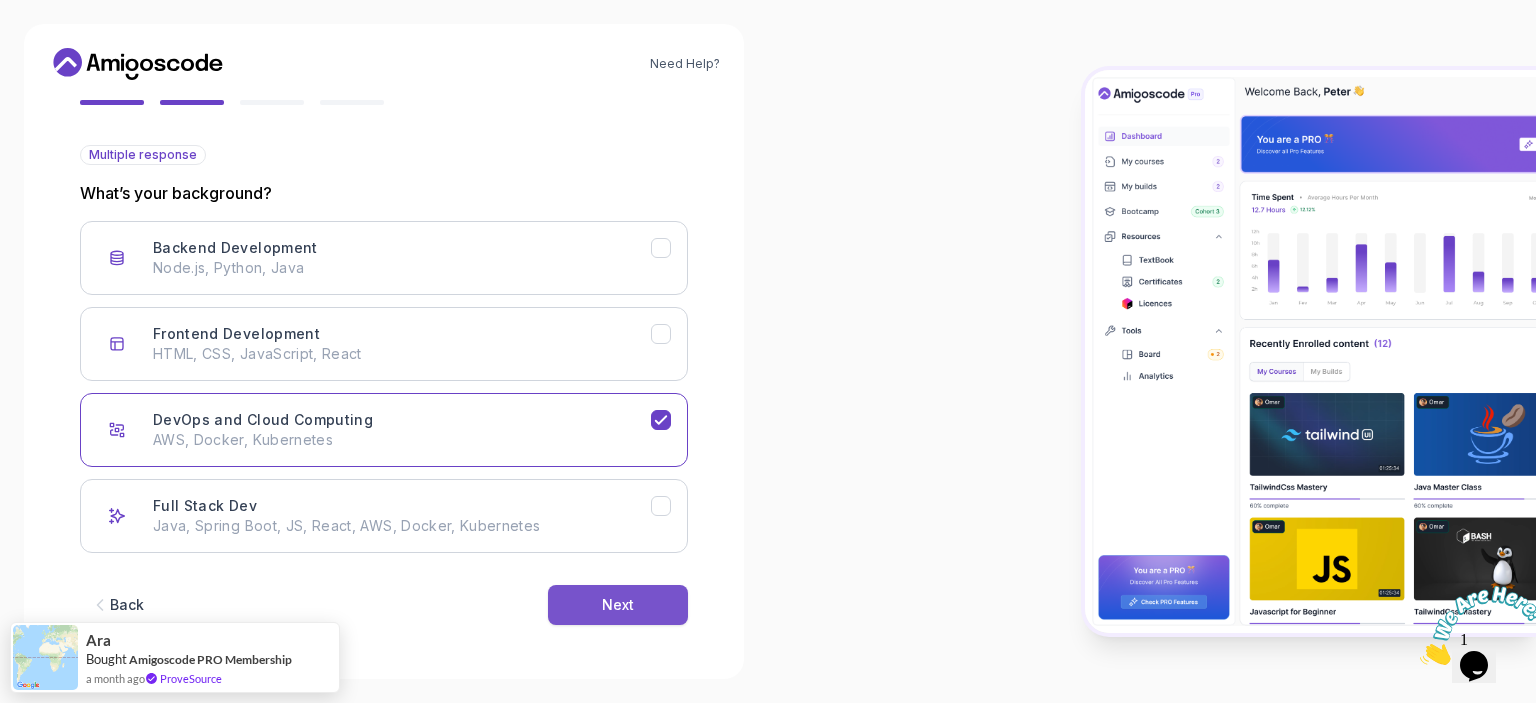 click on "Next" at bounding box center (618, 605) 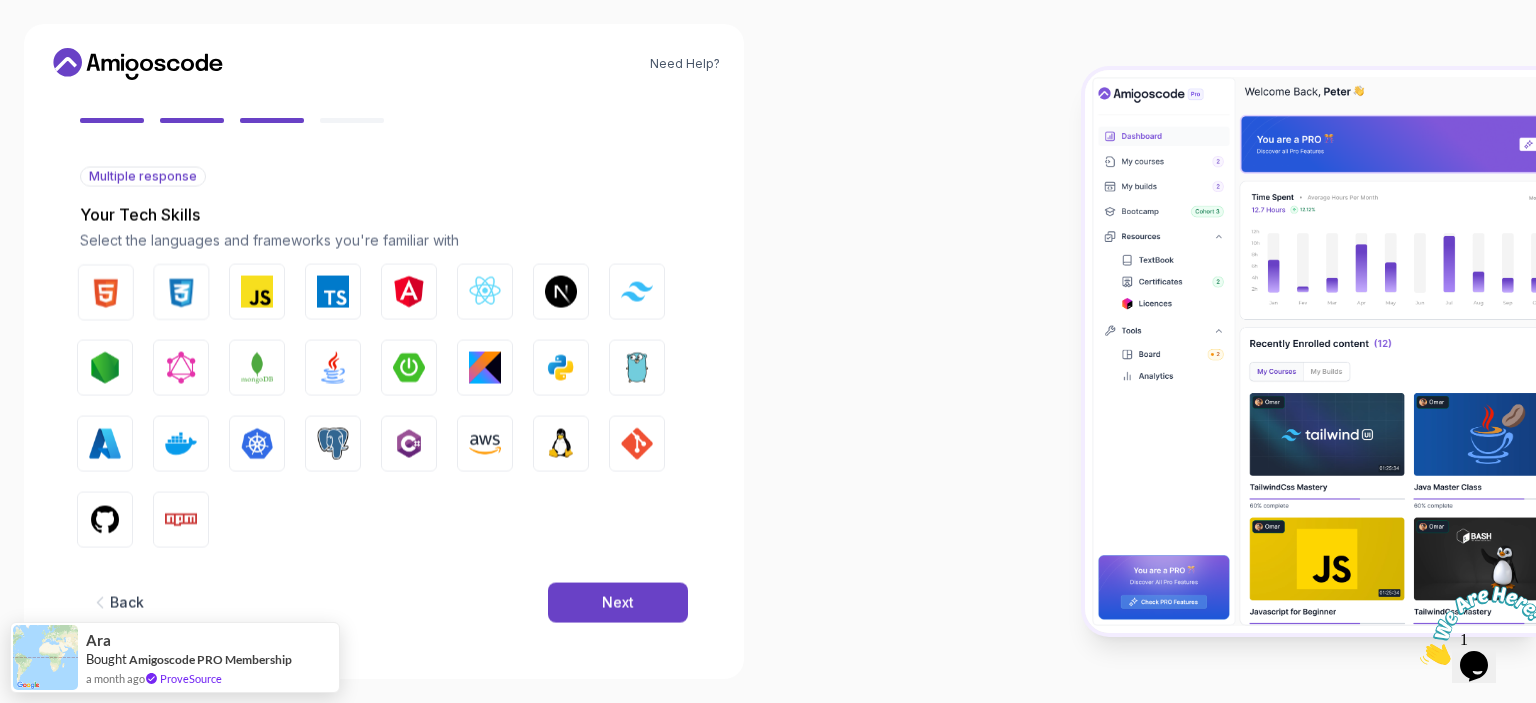 scroll, scrollTop: 169, scrollLeft: 0, axis: vertical 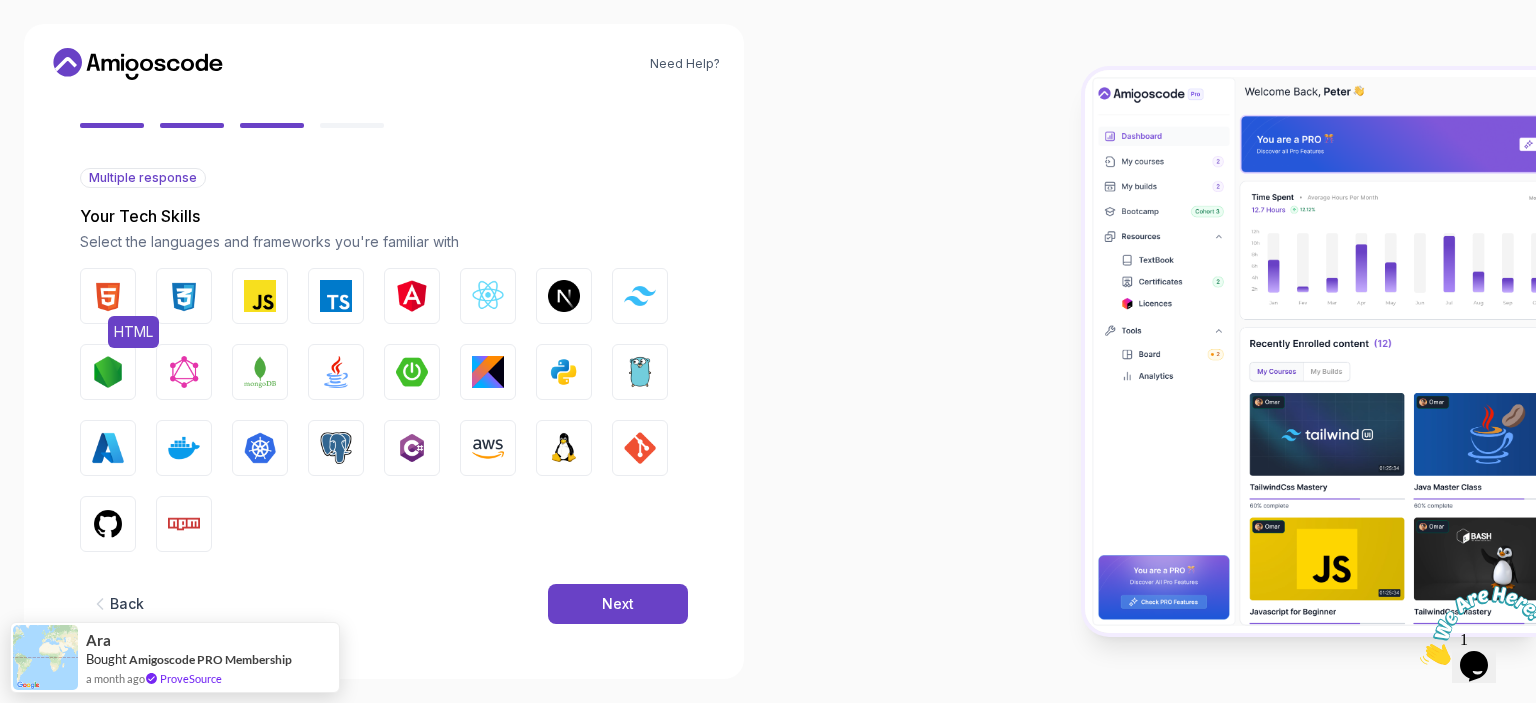click at bounding box center [108, 296] 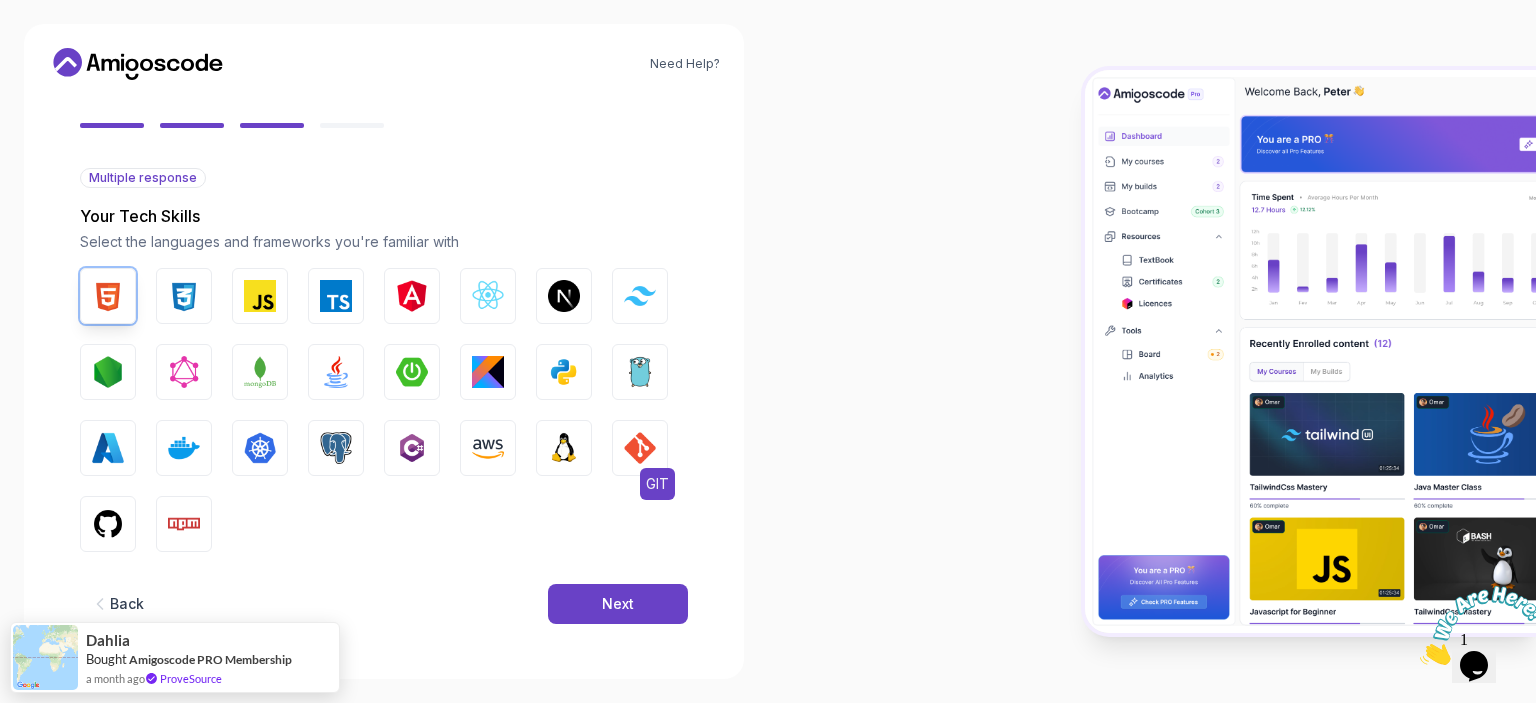 click at bounding box center (640, 448) 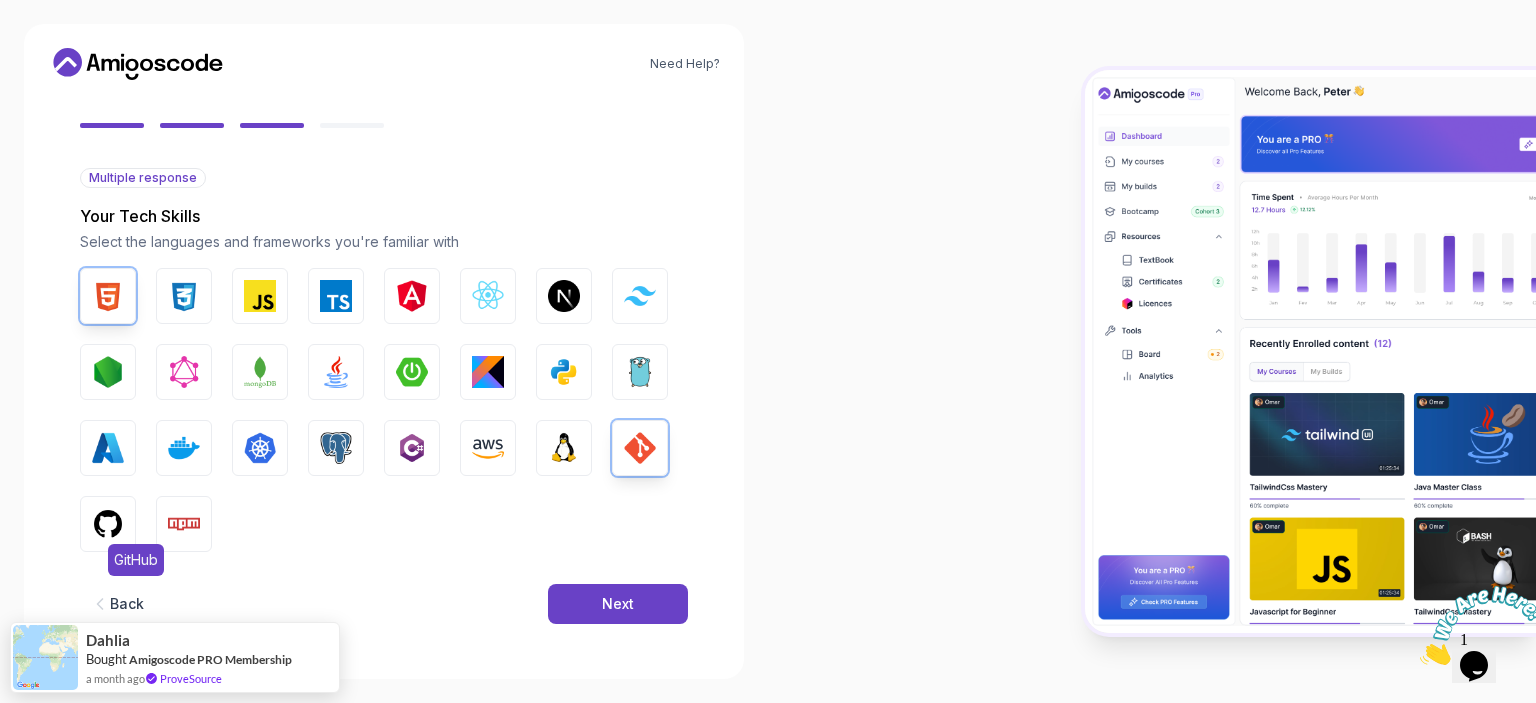 click at bounding box center [108, 524] 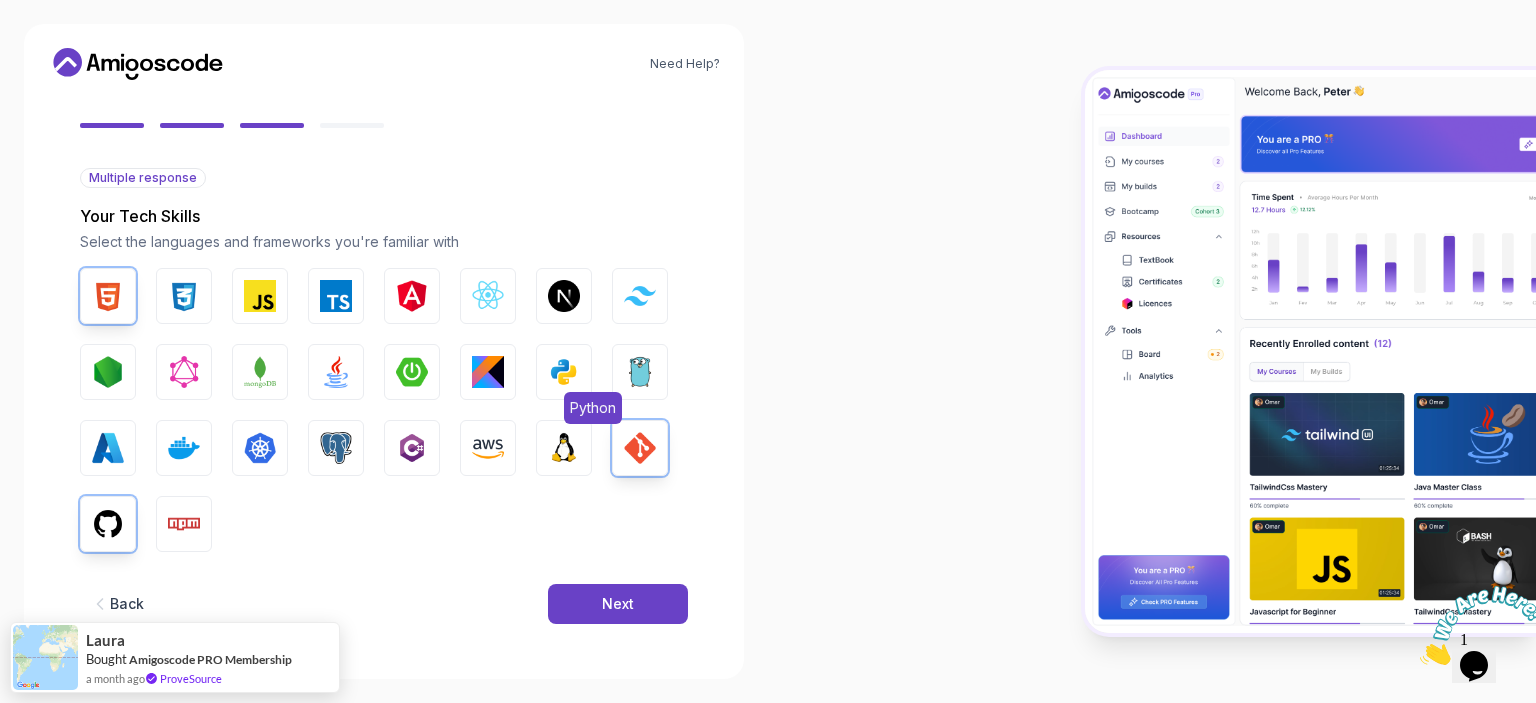 click at bounding box center [564, 372] 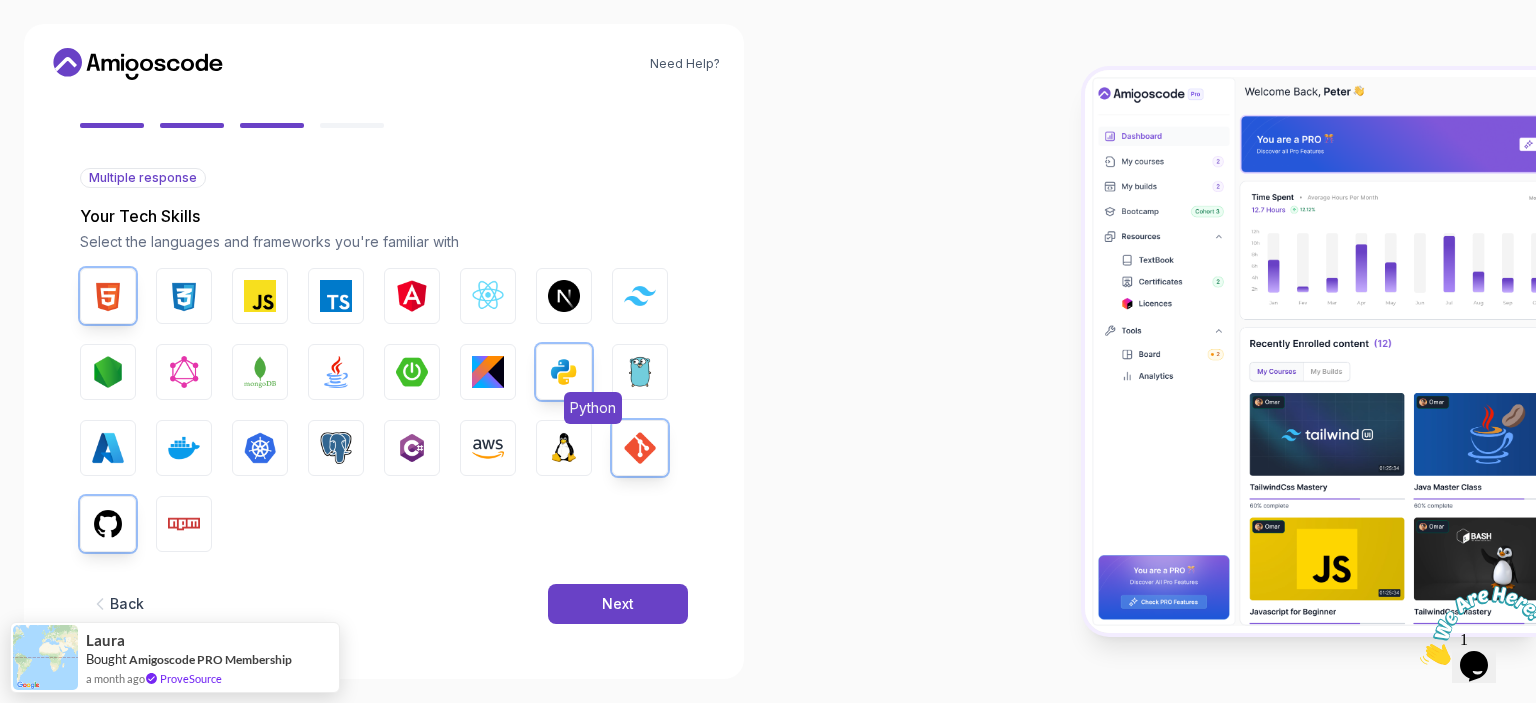 click at bounding box center [564, 372] 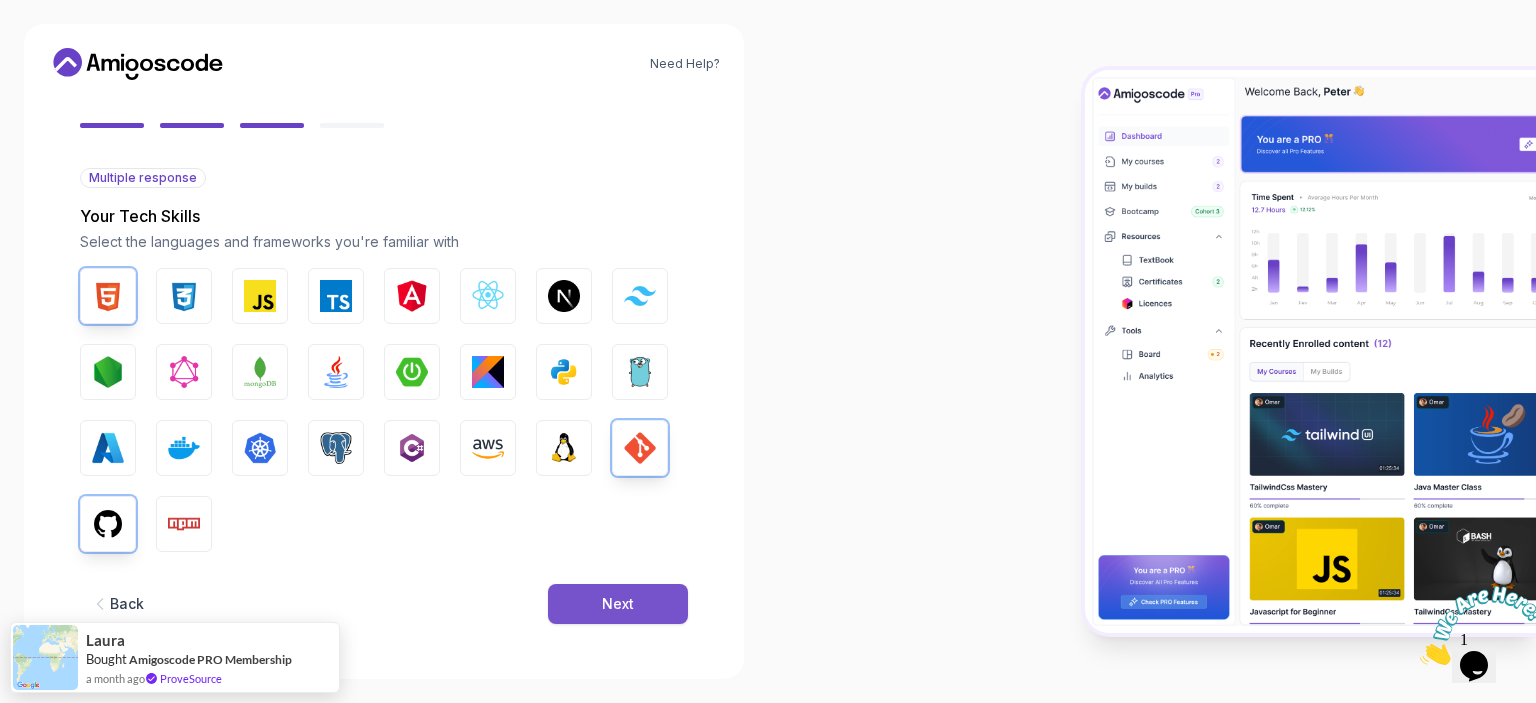 click on "Next" at bounding box center (618, 604) 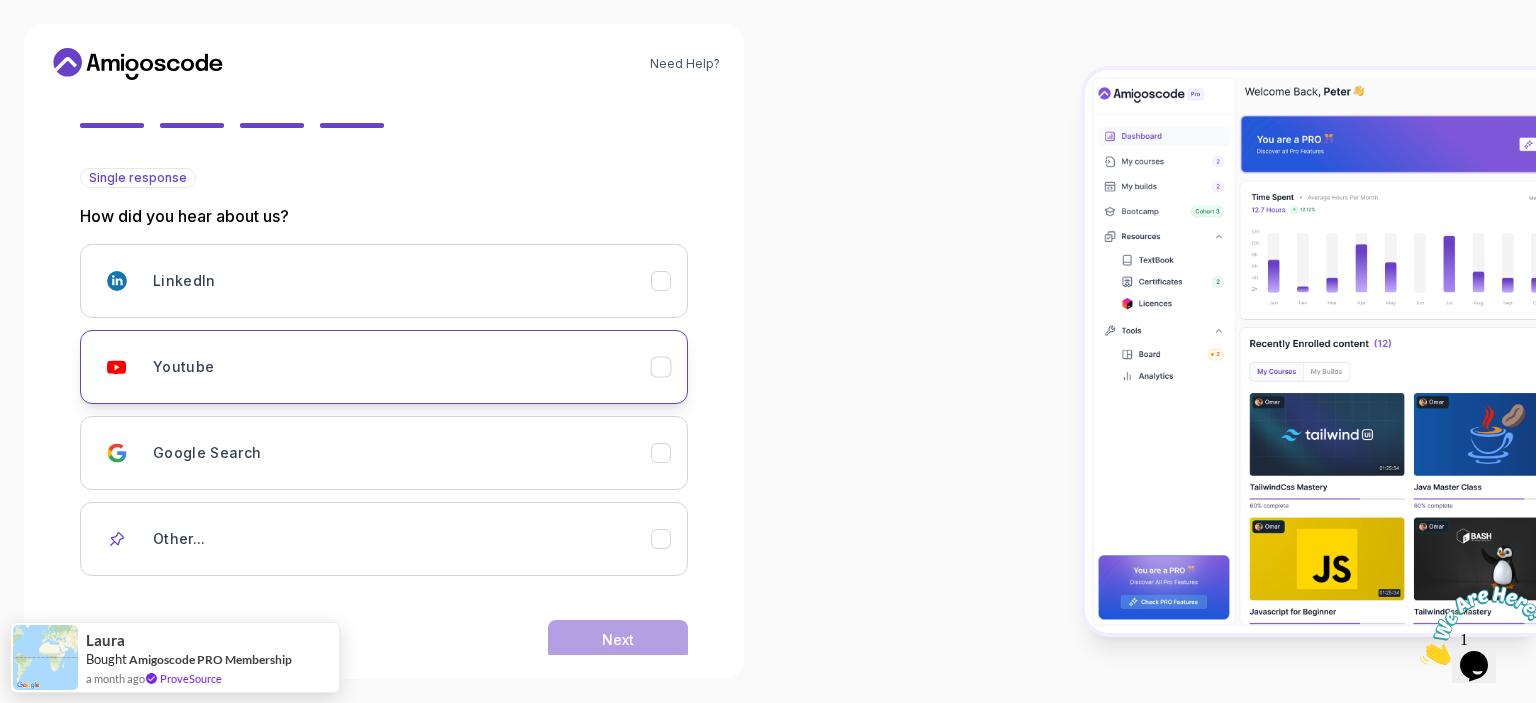 click on "Youtube" at bounding box center (402, 367) 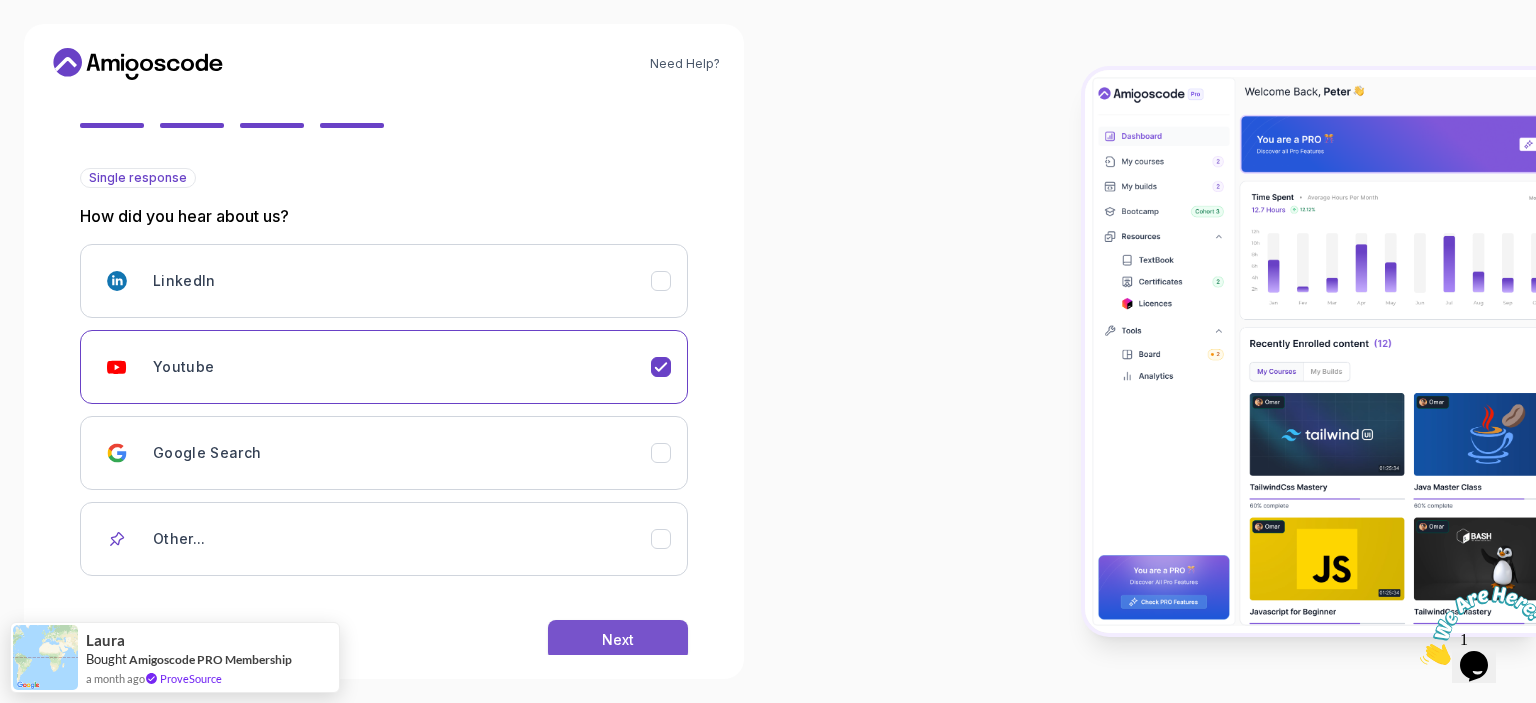 click on "Next" at bounding box center (618, 640) 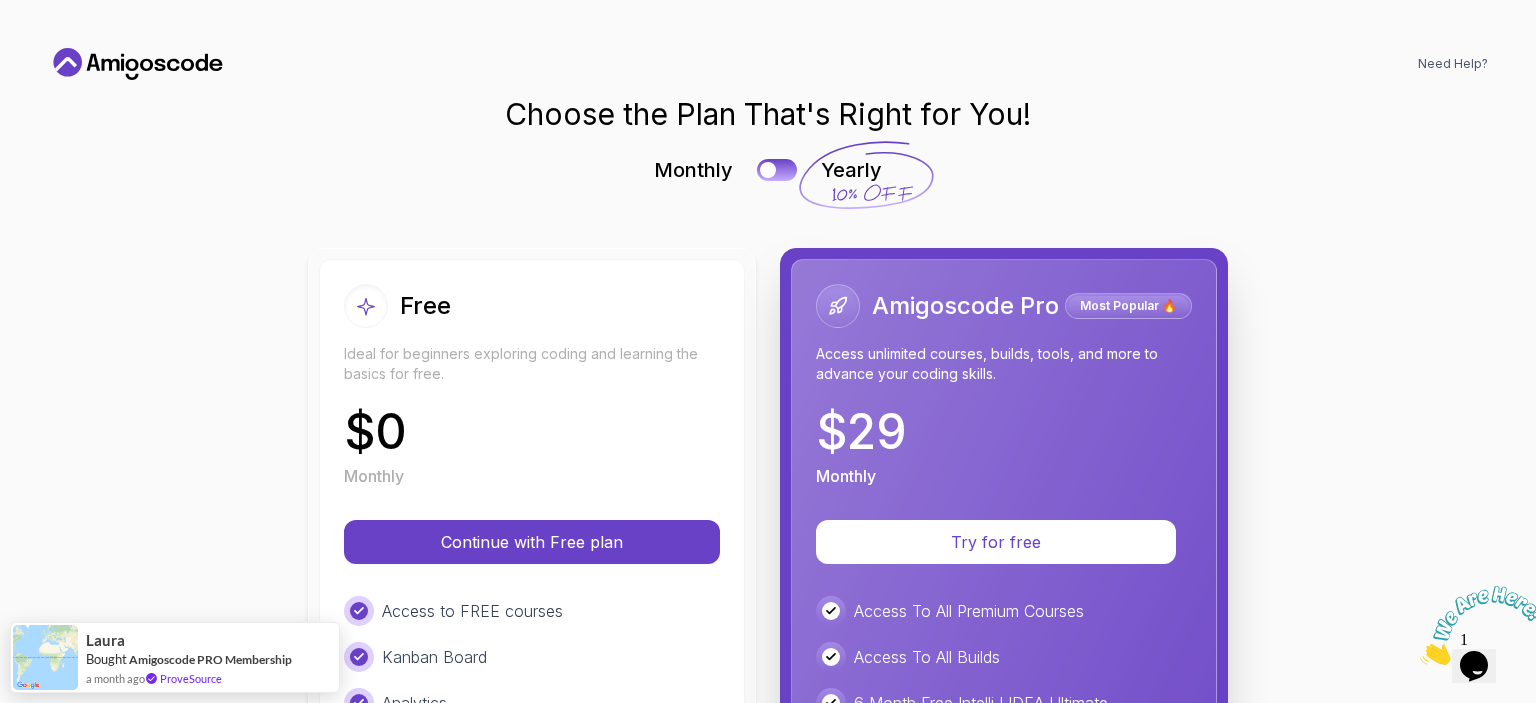 scroll, scrollTop: 0, scrollLeft: 0, axis: both 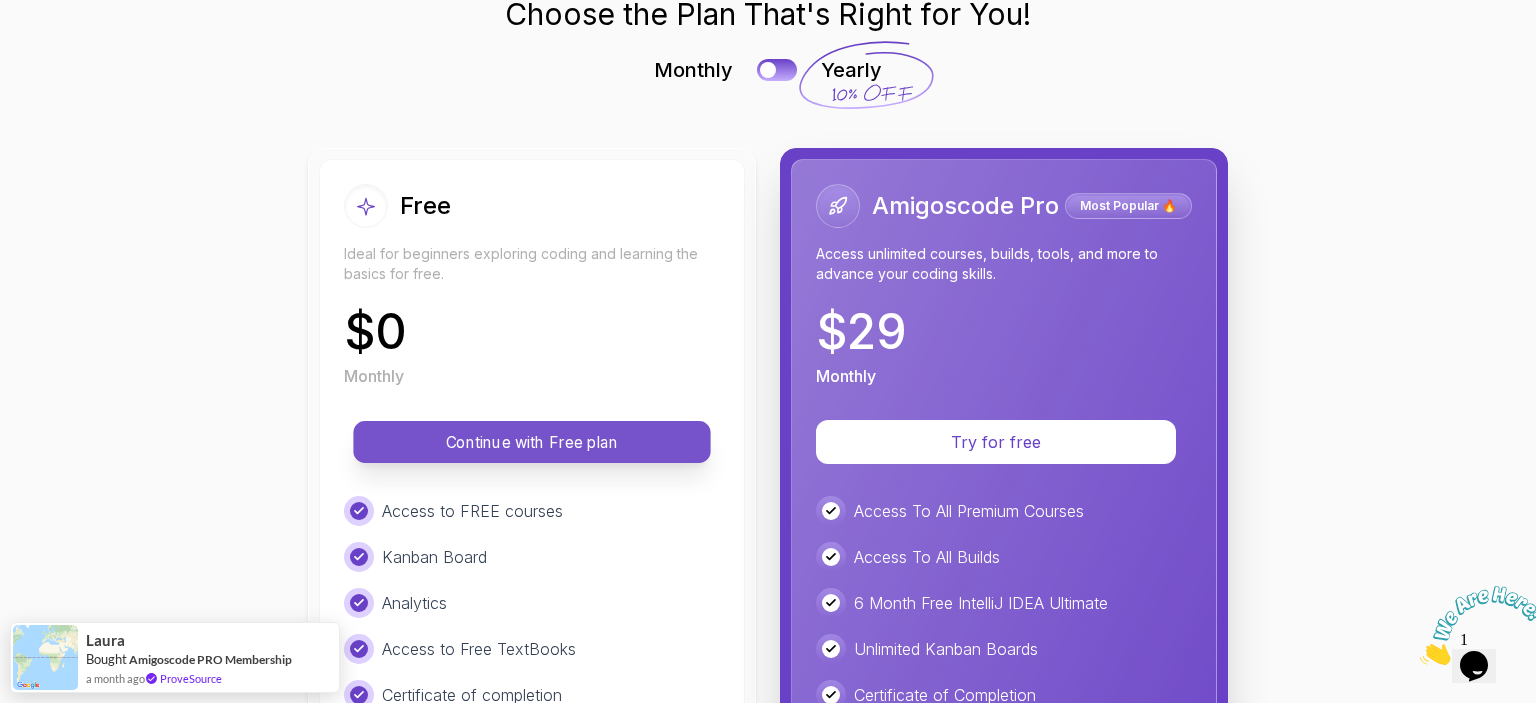 click on "Continue with Free plan" at bounding box center (532, 442) 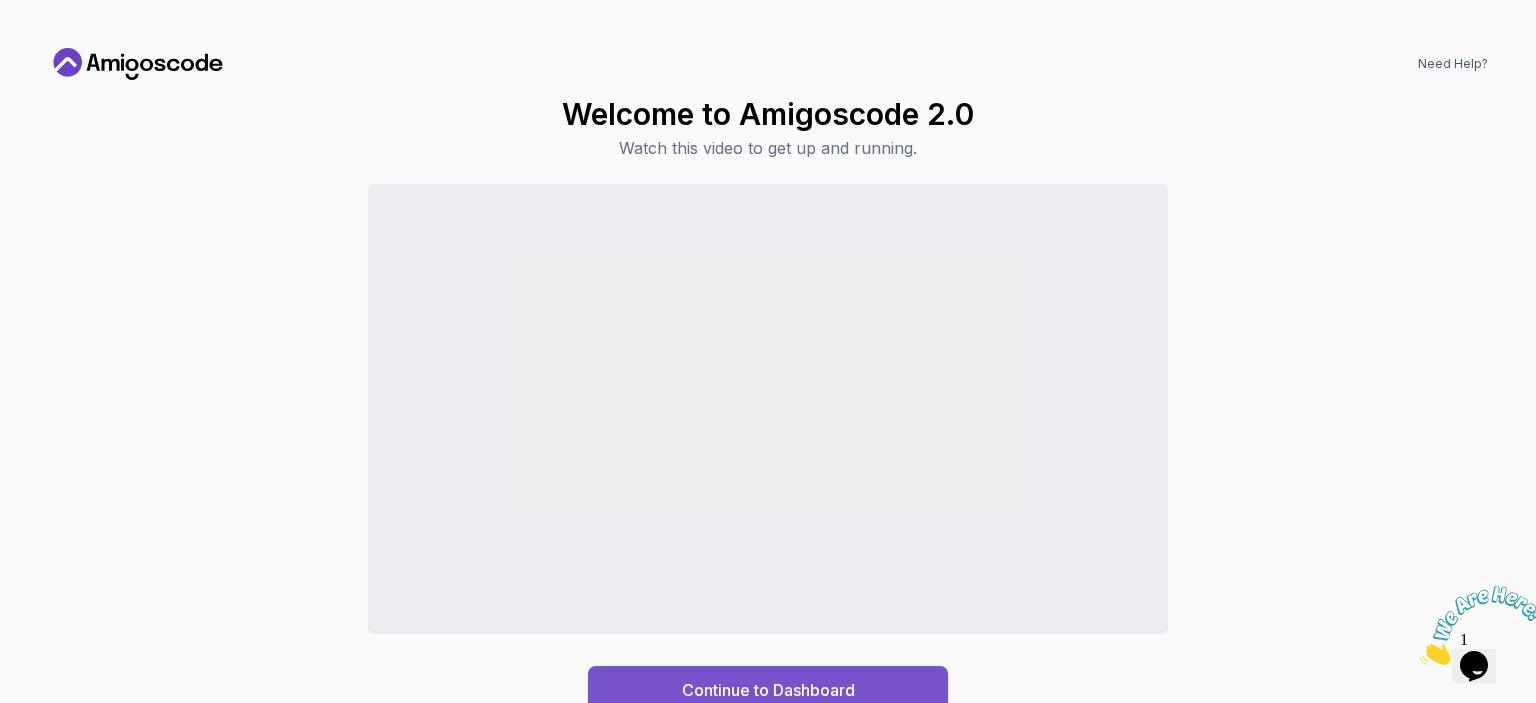 click on "Continue to Dashboard" at bounding box center [768, 690] 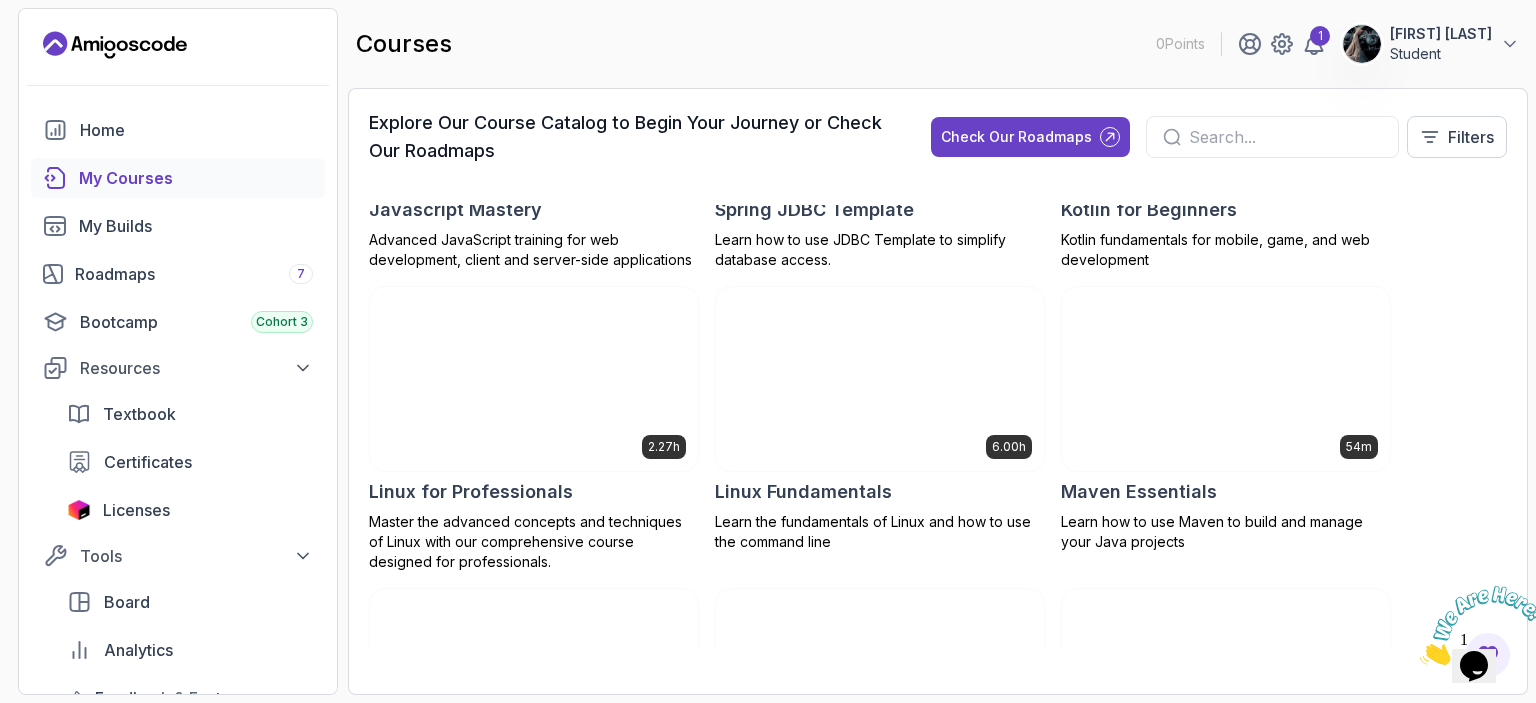 scroll, scrollTop: 2882, scrollLeft: 0, axis: vertical 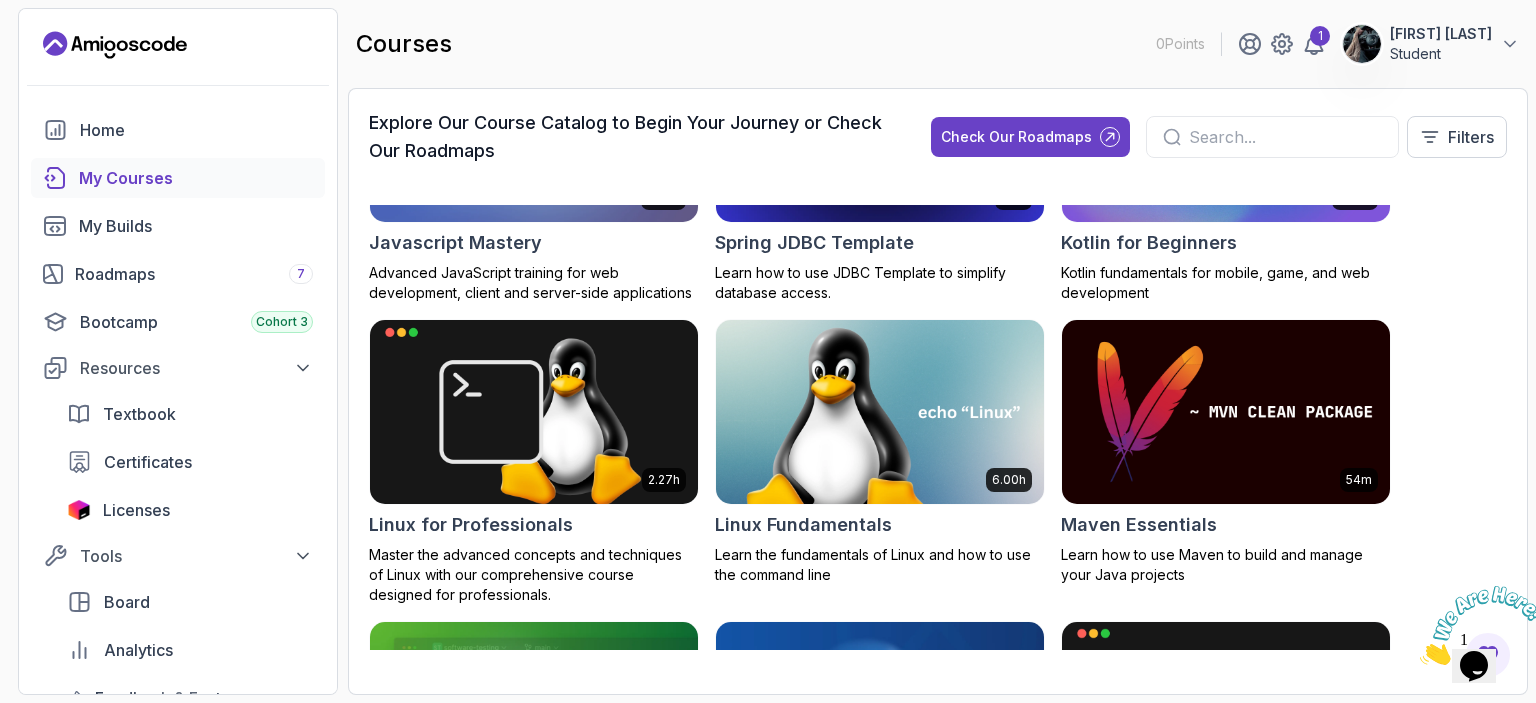 click at bounding box center [1285, 137] 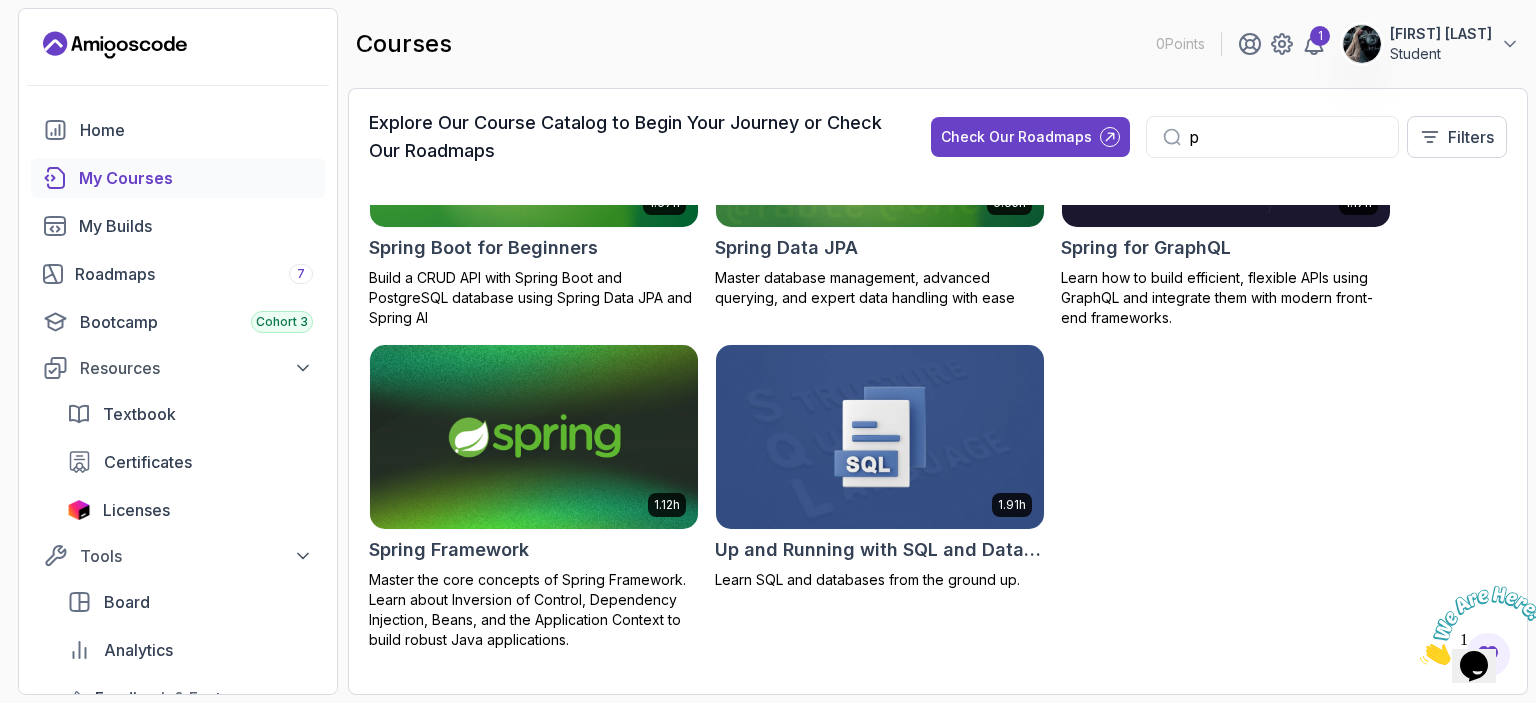 scroll, scrollTop: 1991, scrollLeft: 0, axis: vertical 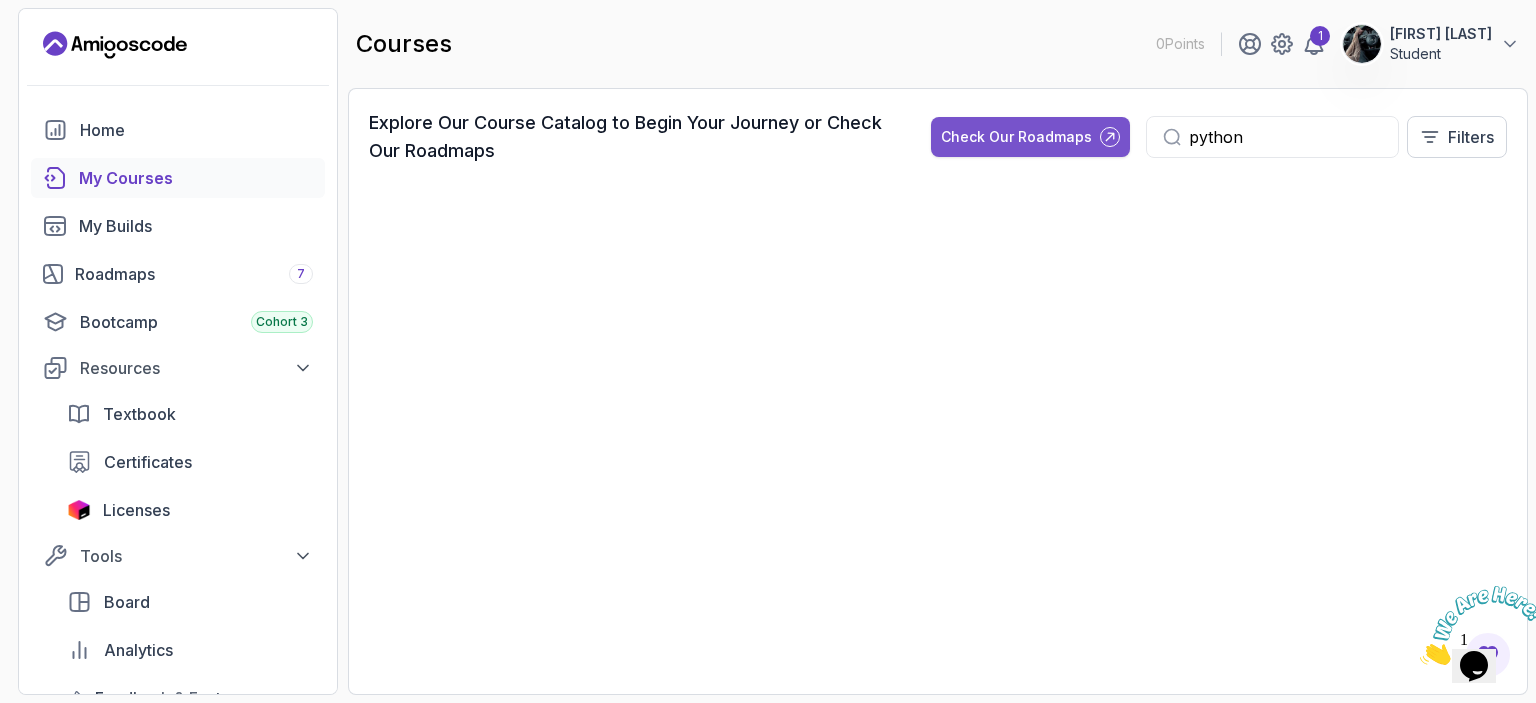 type on "python" 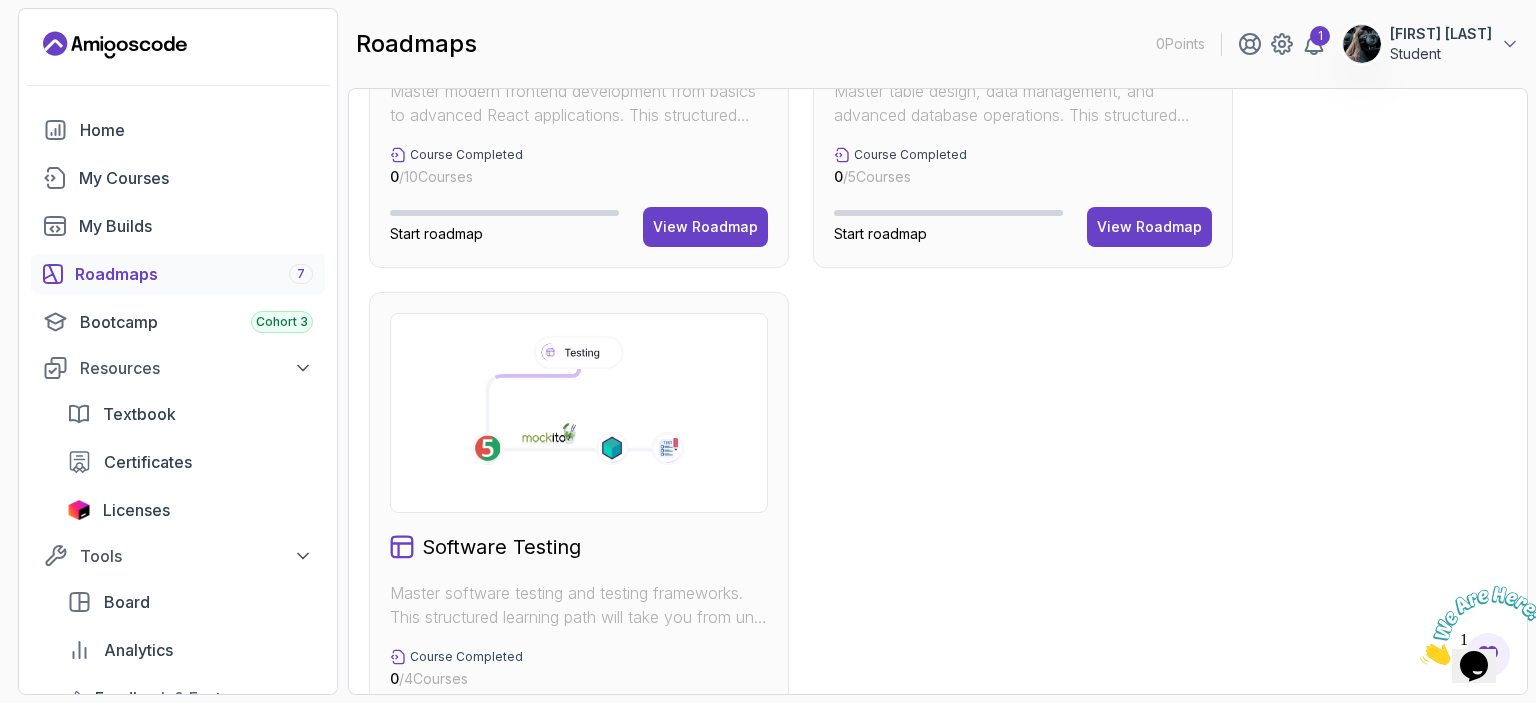 scroll, scrollTop: 1416, scrollLeft: 0, axis: vertical 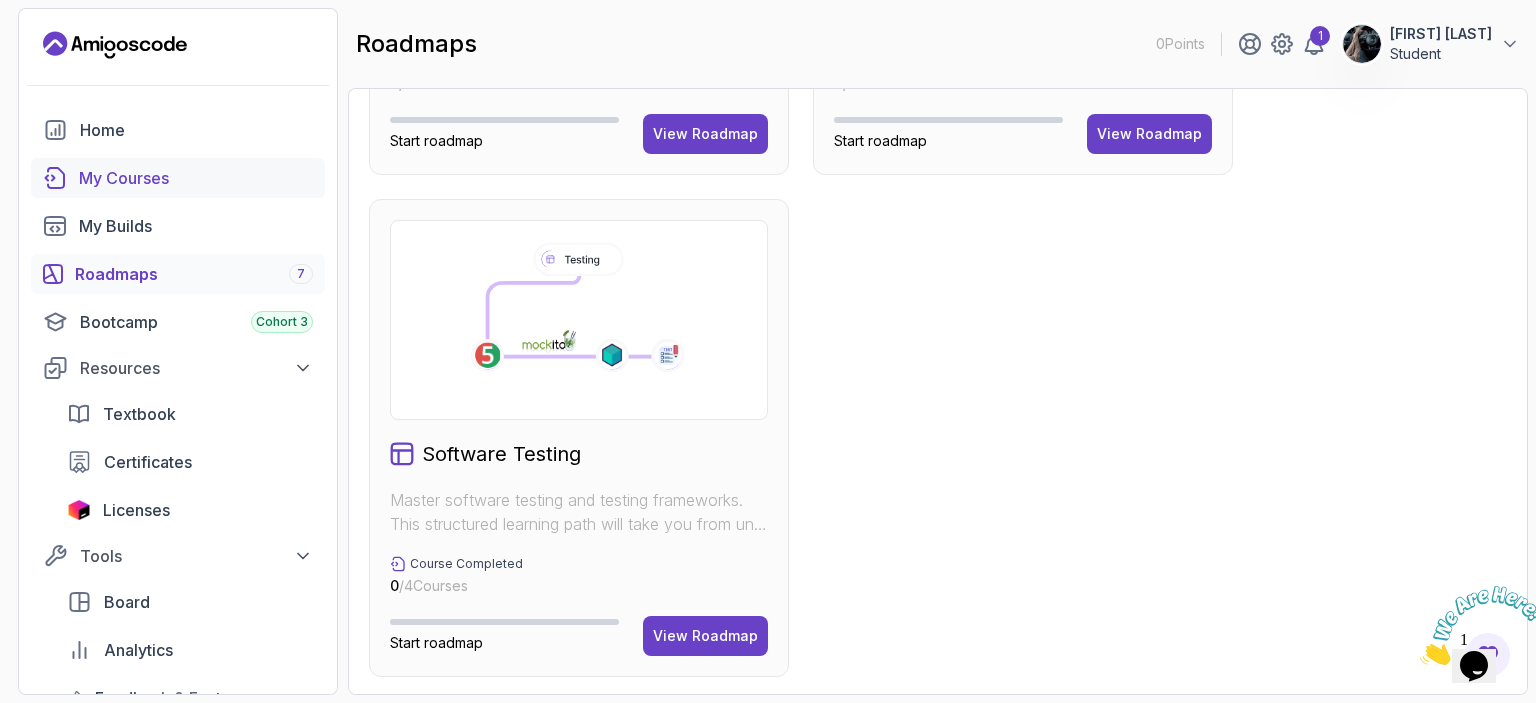 click on "My Courses" at bounding box center [196, 178] 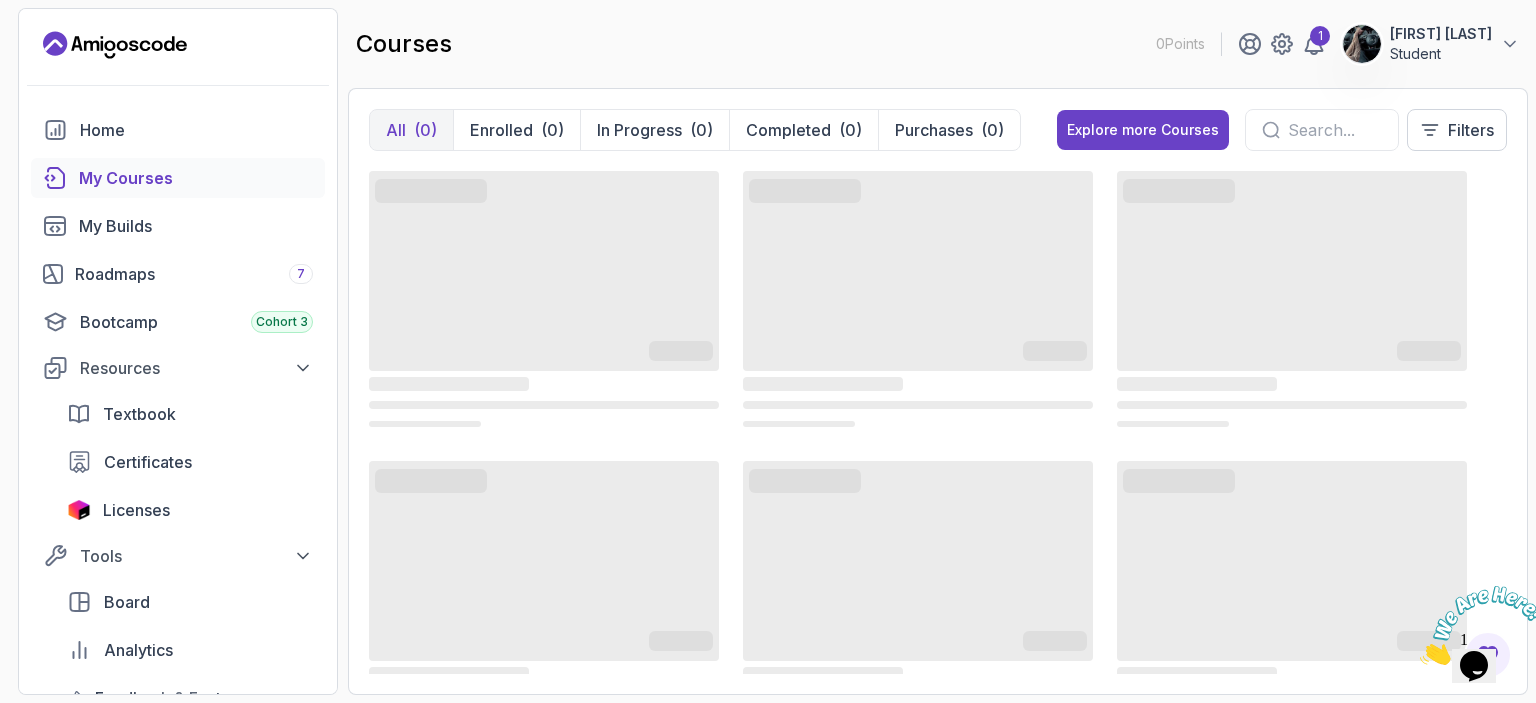 scroll, scrollTop: 0, scrollLeft: 0, axis: both 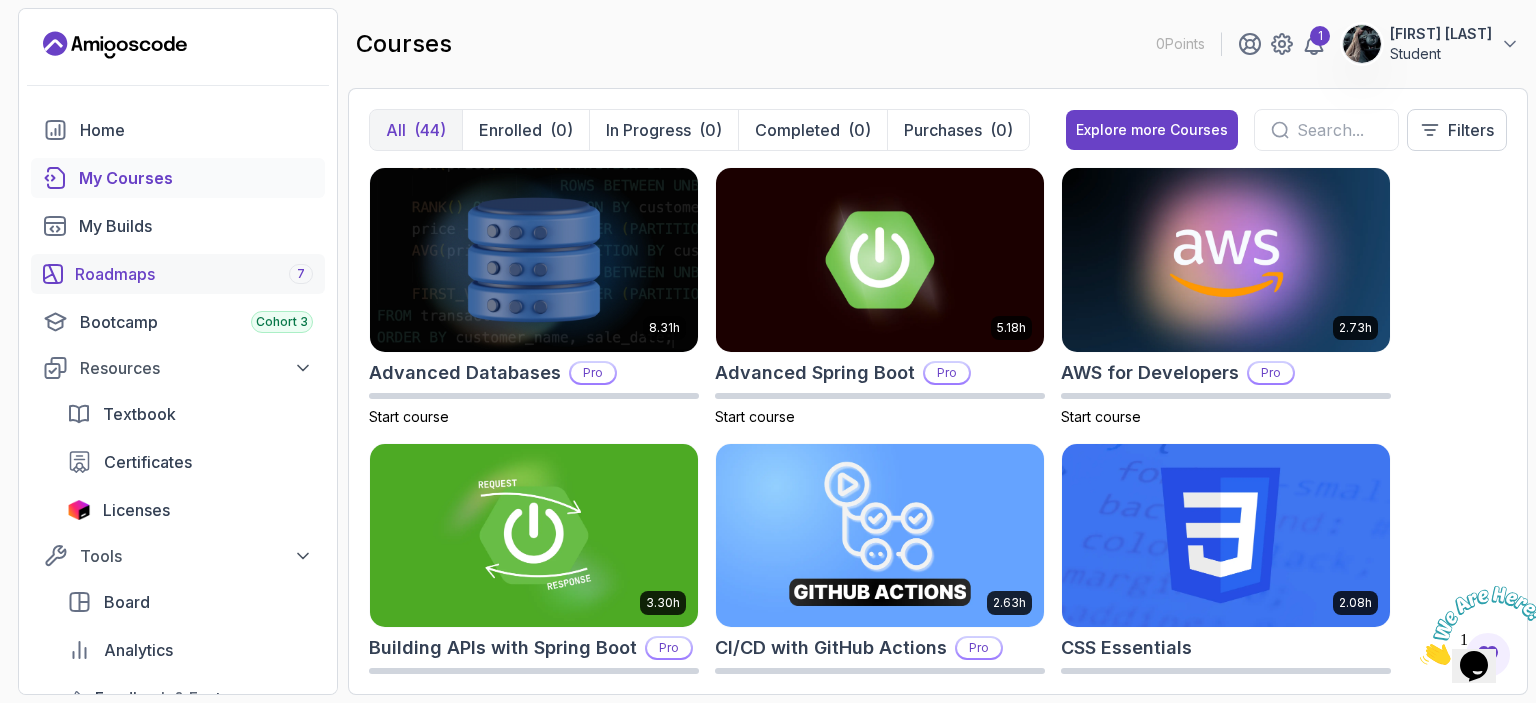click on "Roadmaps 7" at bounding box center (194, 274) 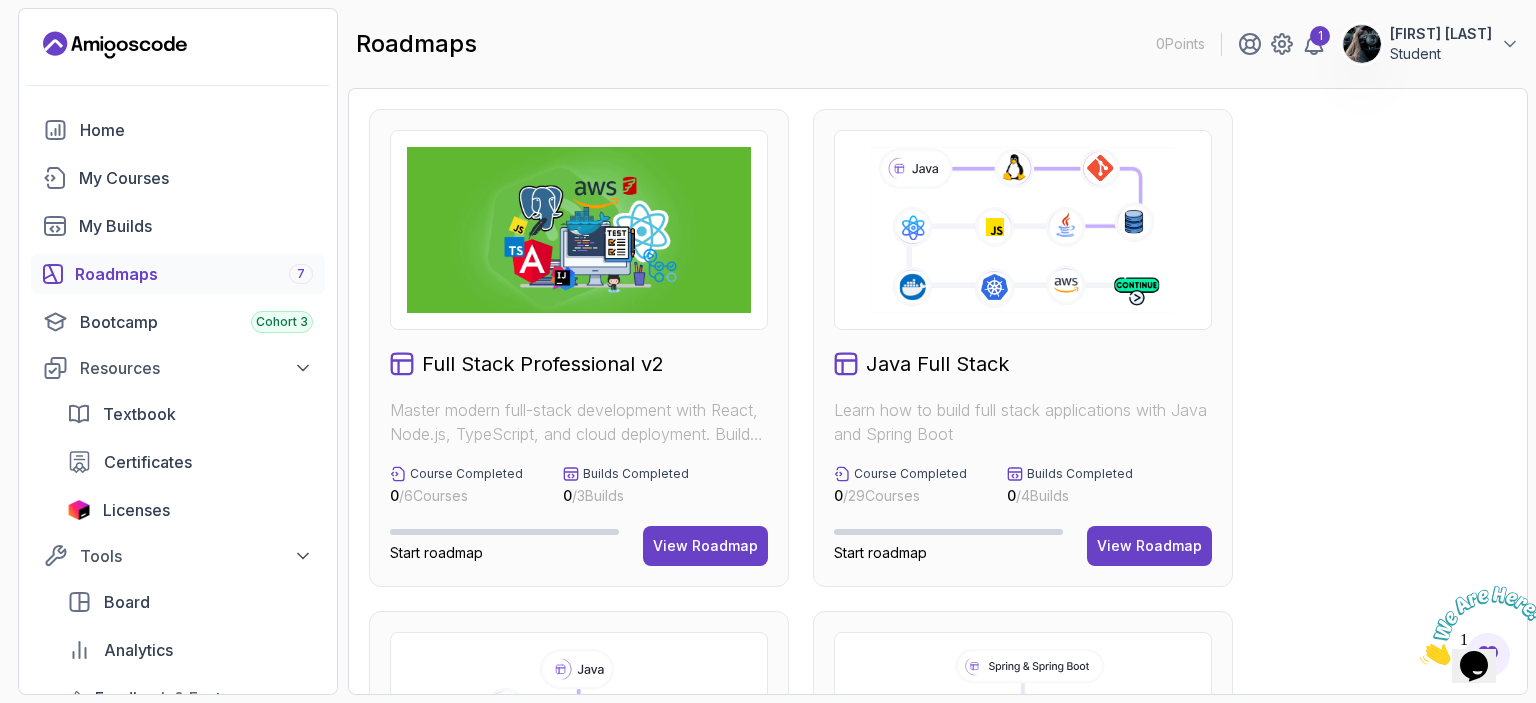 scroll, scrollTop: 1000, scrollLeft: 0, axis: vertical 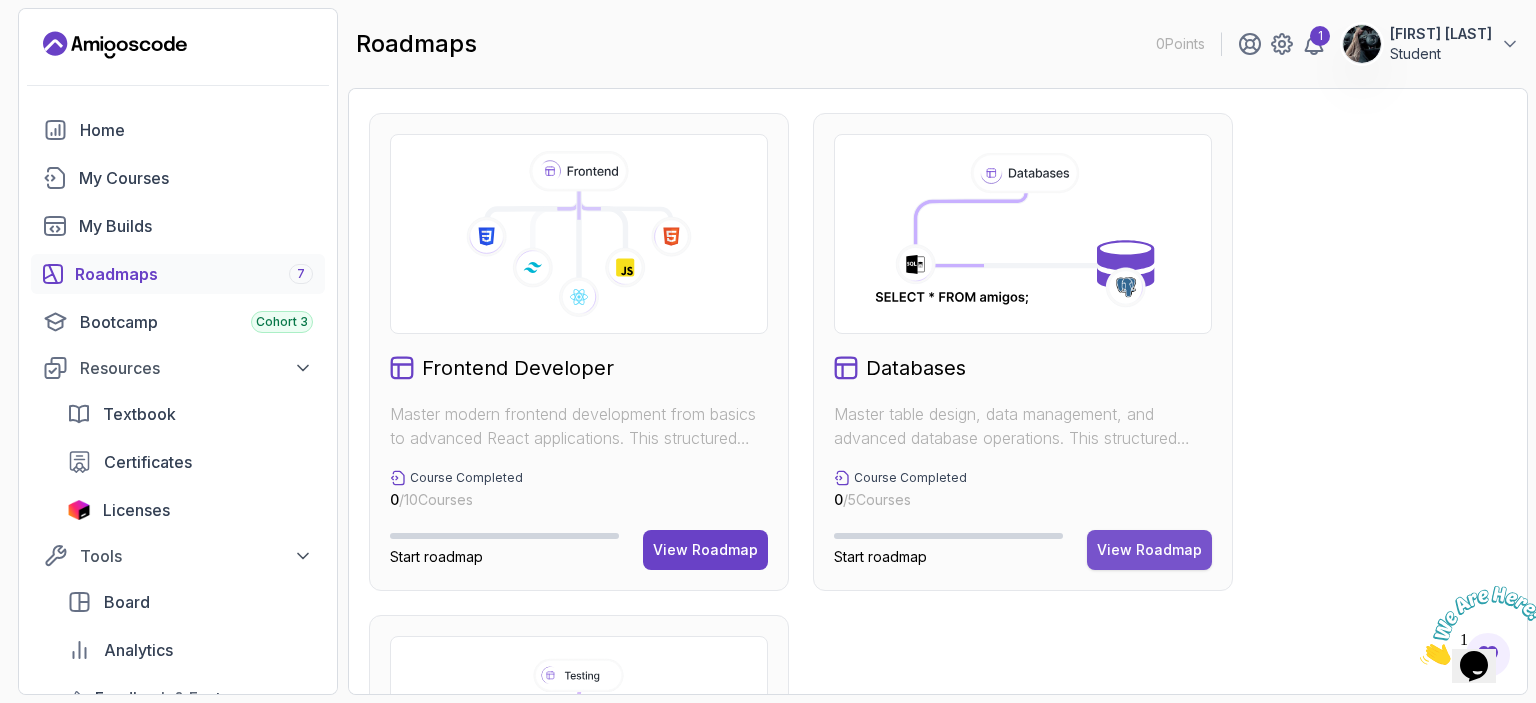 click on "View Roadmap" at bounding box center [1149, 550] 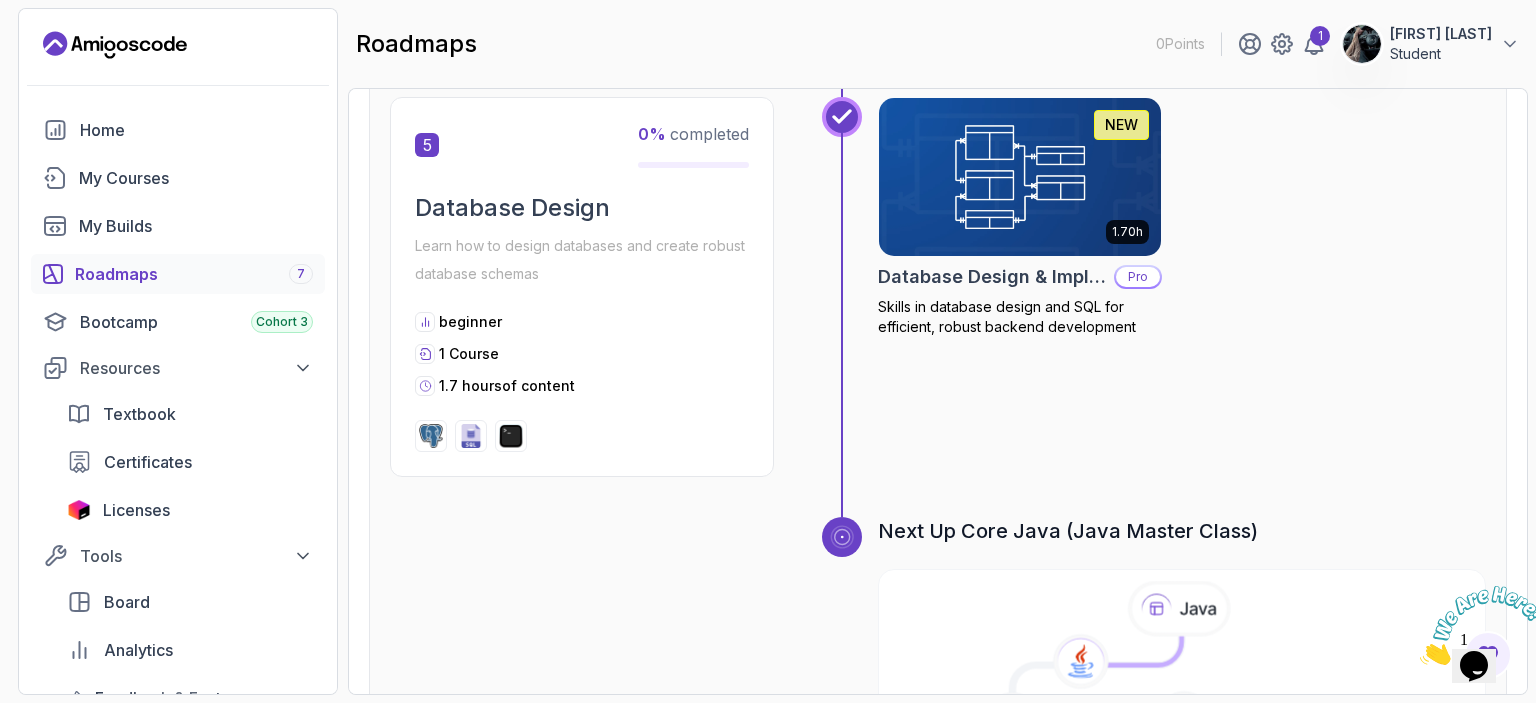 scroll, scrollTop: 2429, scrollLeft: 0, axis: vertical 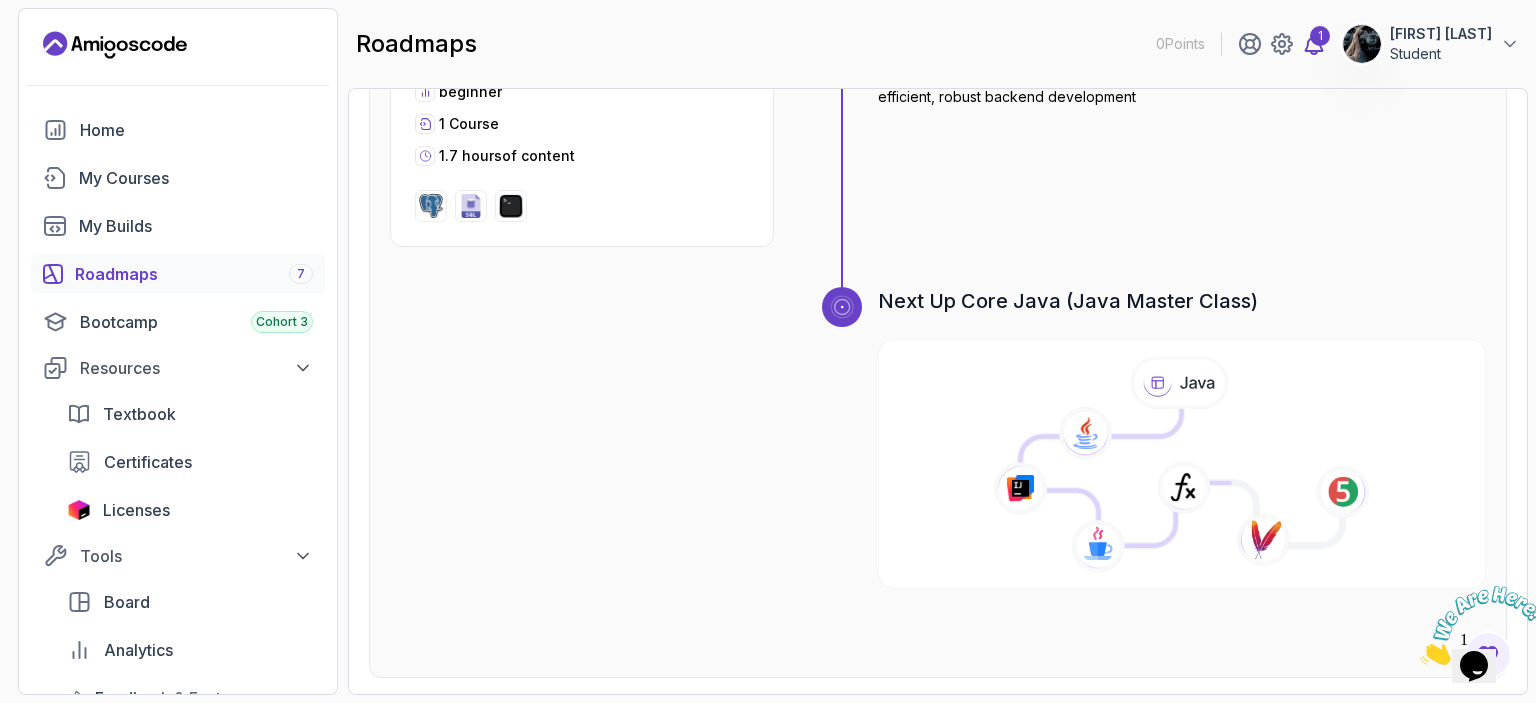 click 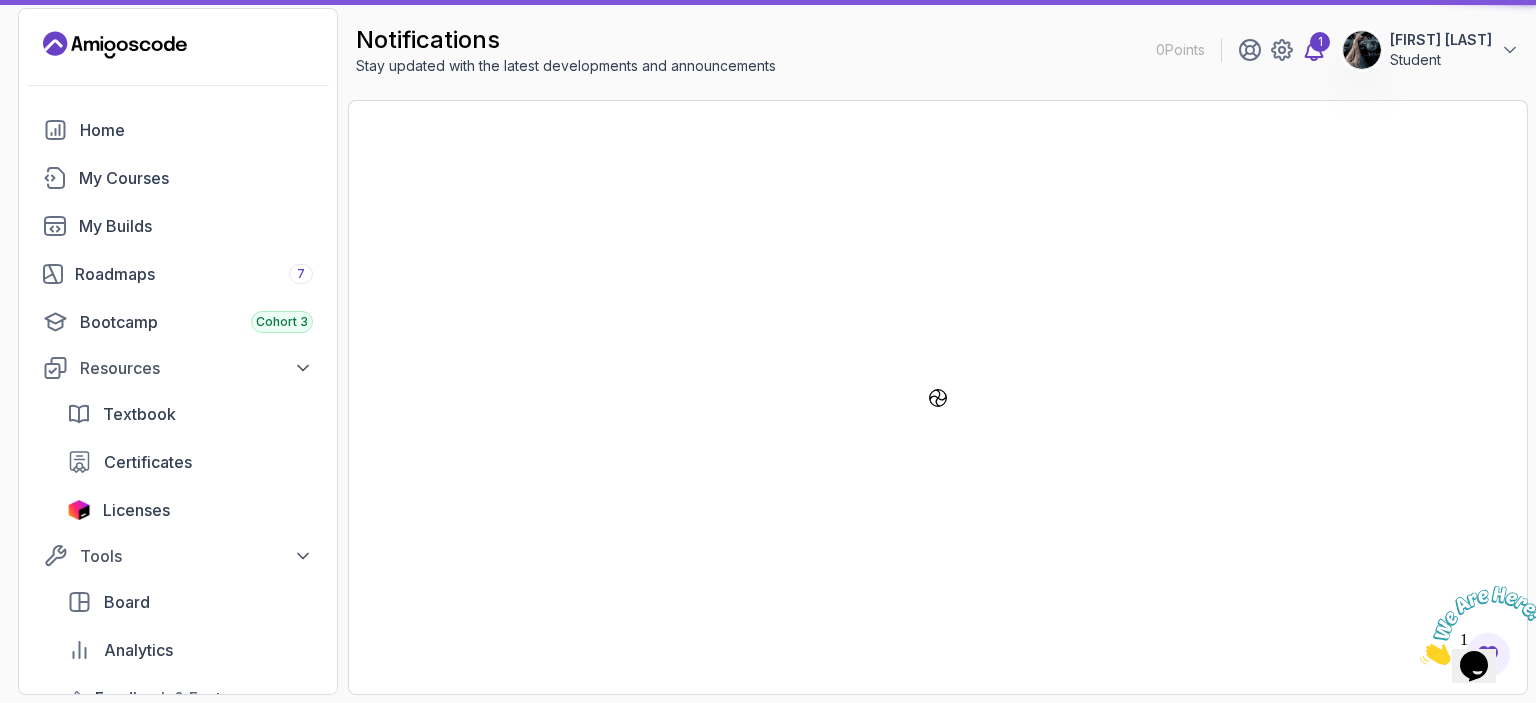 scroll, scrollTop: 0, scrollLeft: 0, axis: both 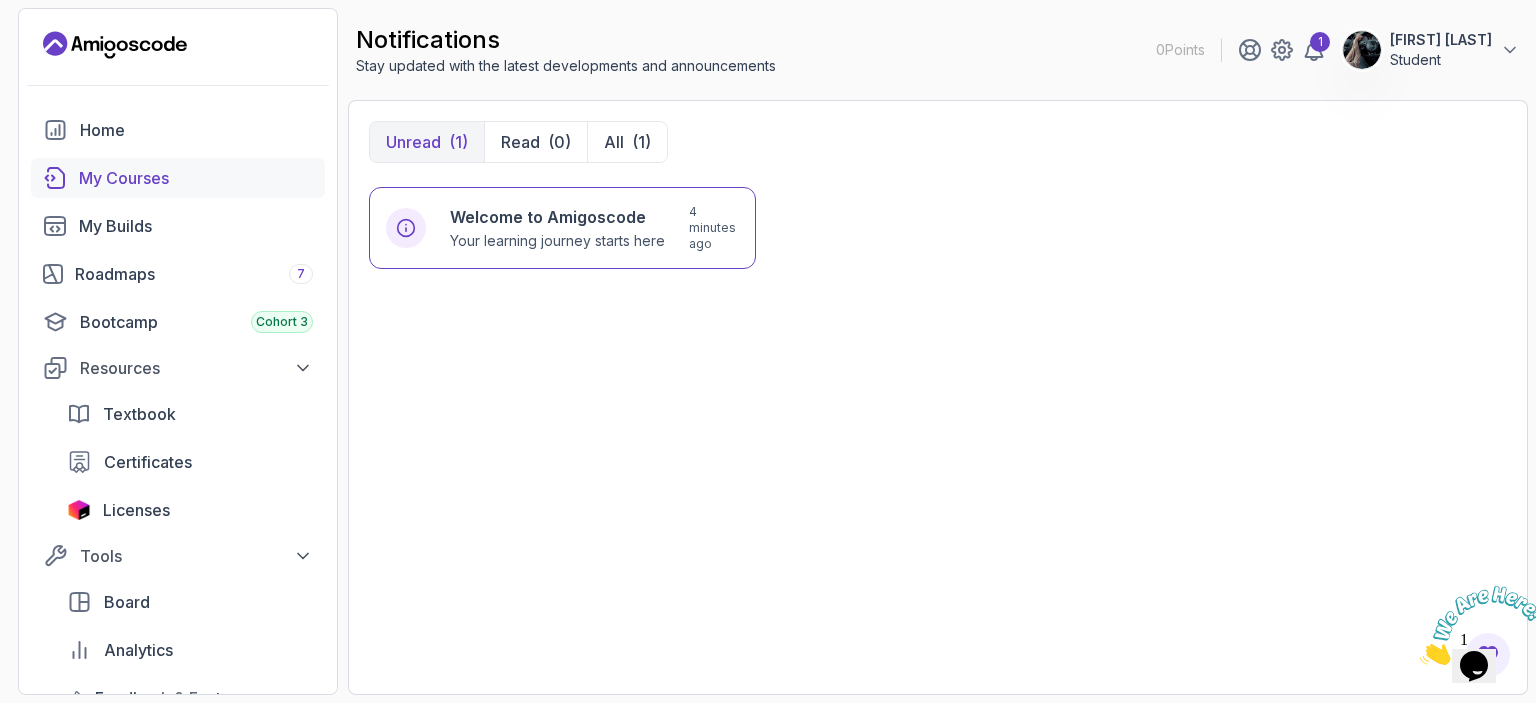 click on "My Courses" at bounding box center [196, 178] 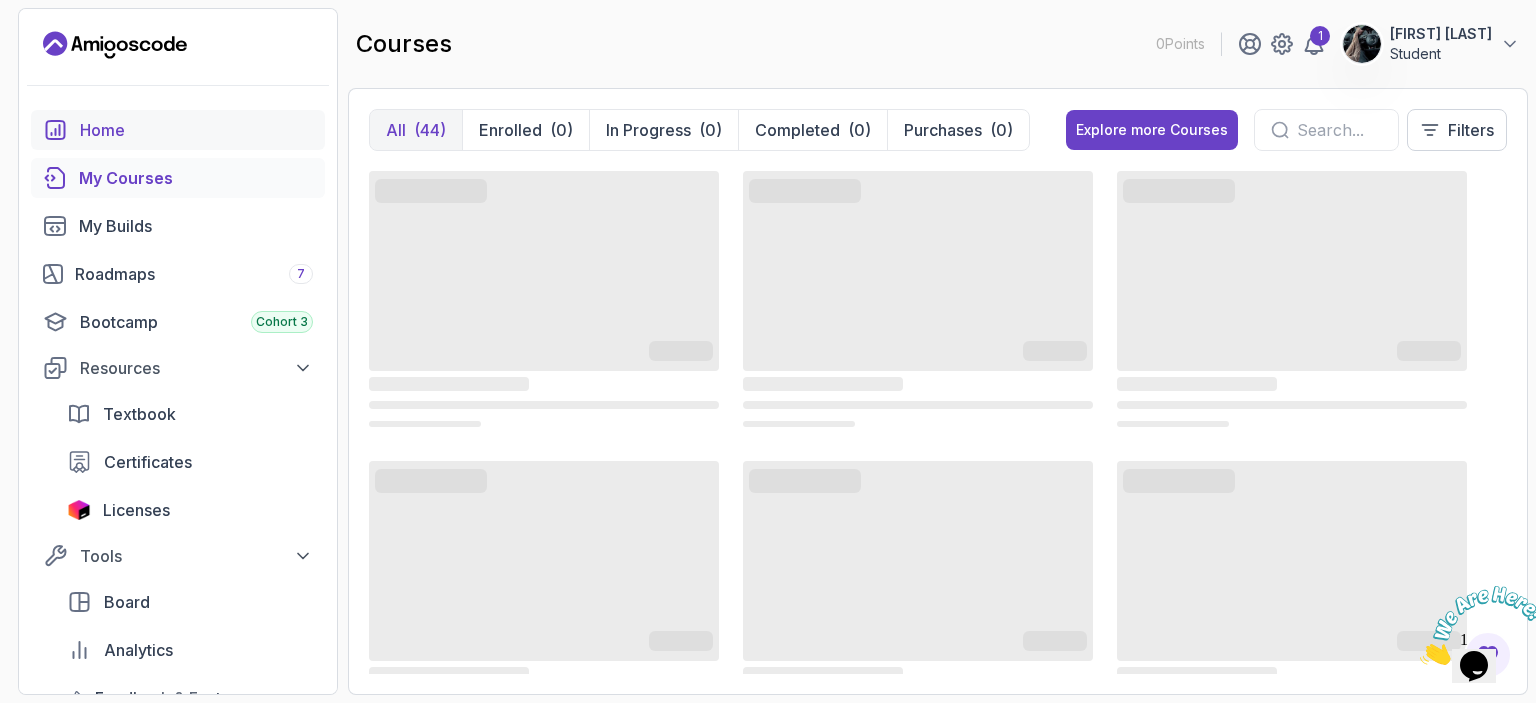 click on "Home" at bounding box center [196, 130] 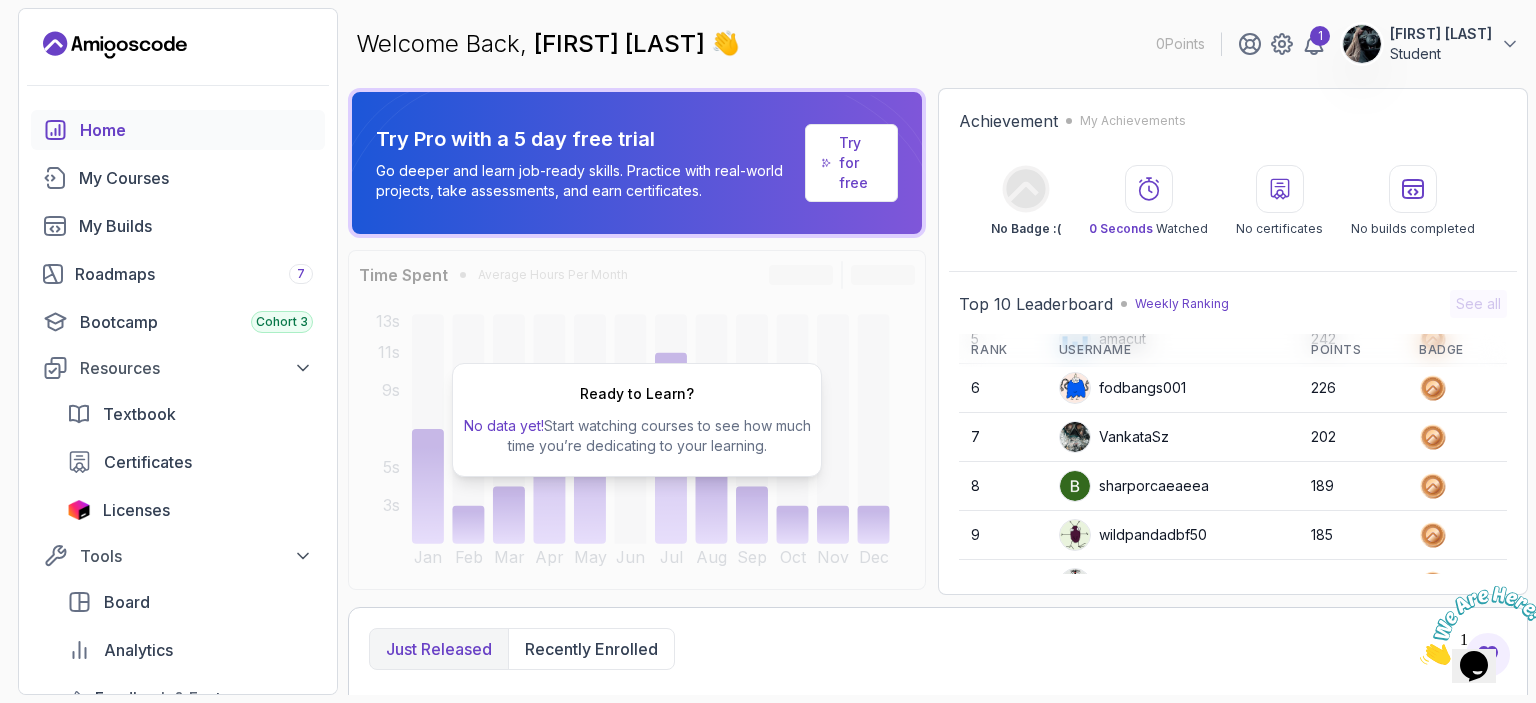 scroll, scrollTop: 280, scrollLeft: 0, axis: vertical 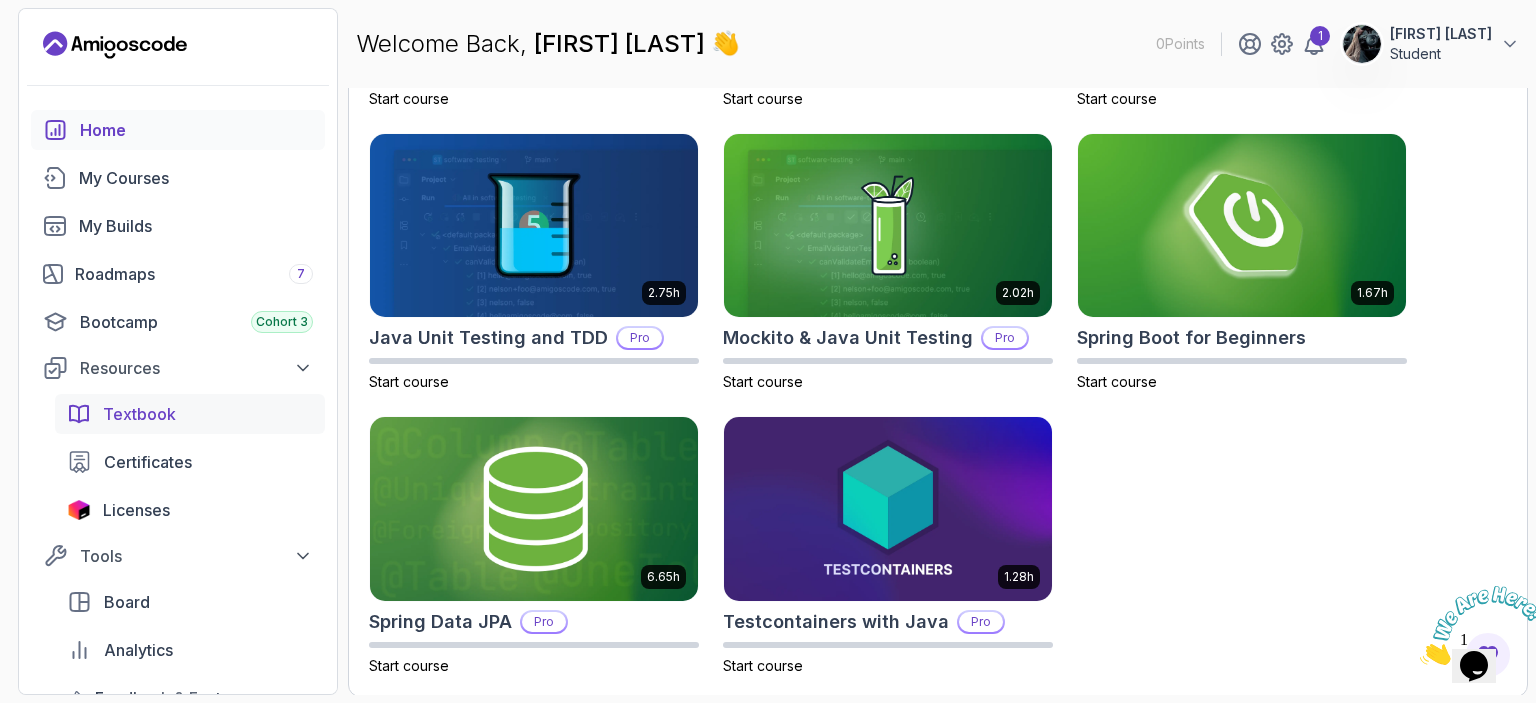 click on "Textbook" at bounding box center [139, 414] 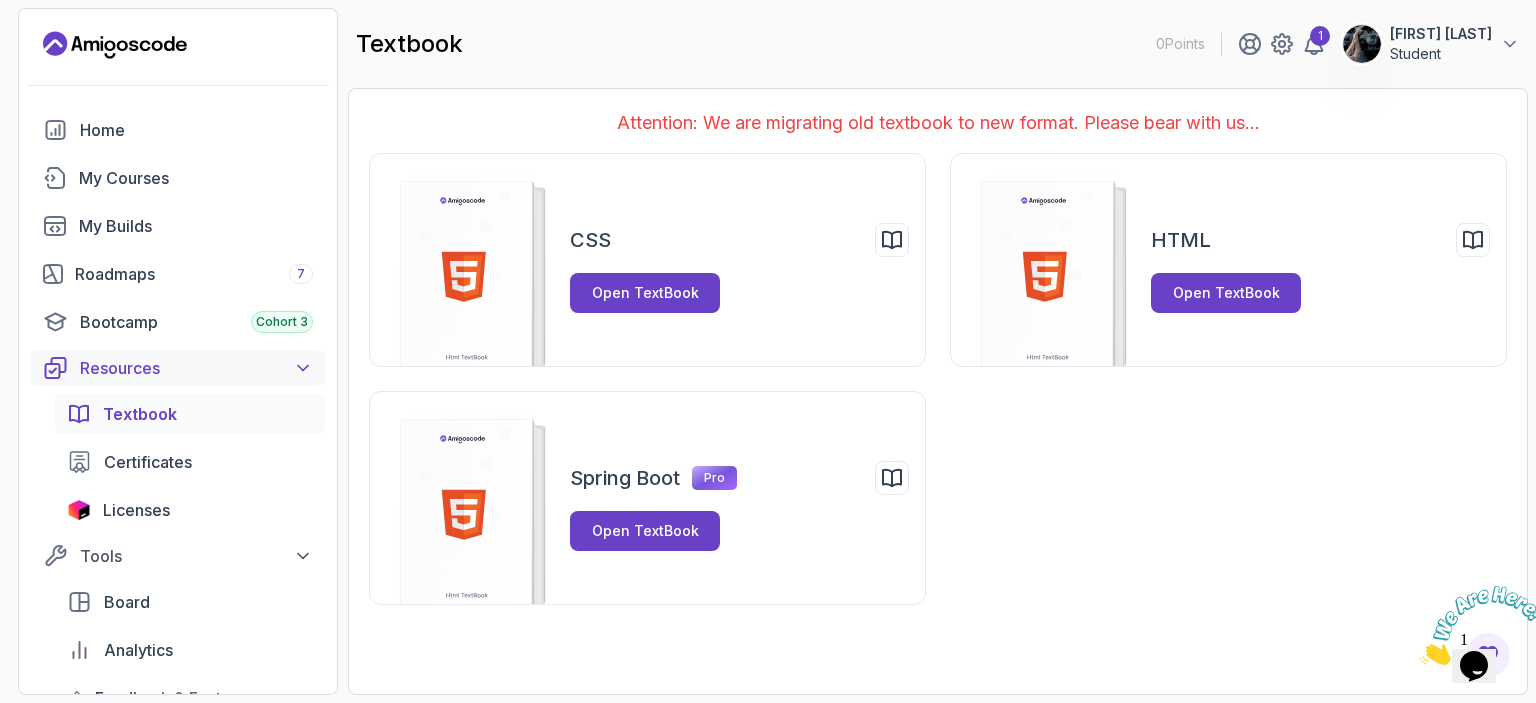 scroll, scrollTop: 0, scrollLeft: 0, axis: both 